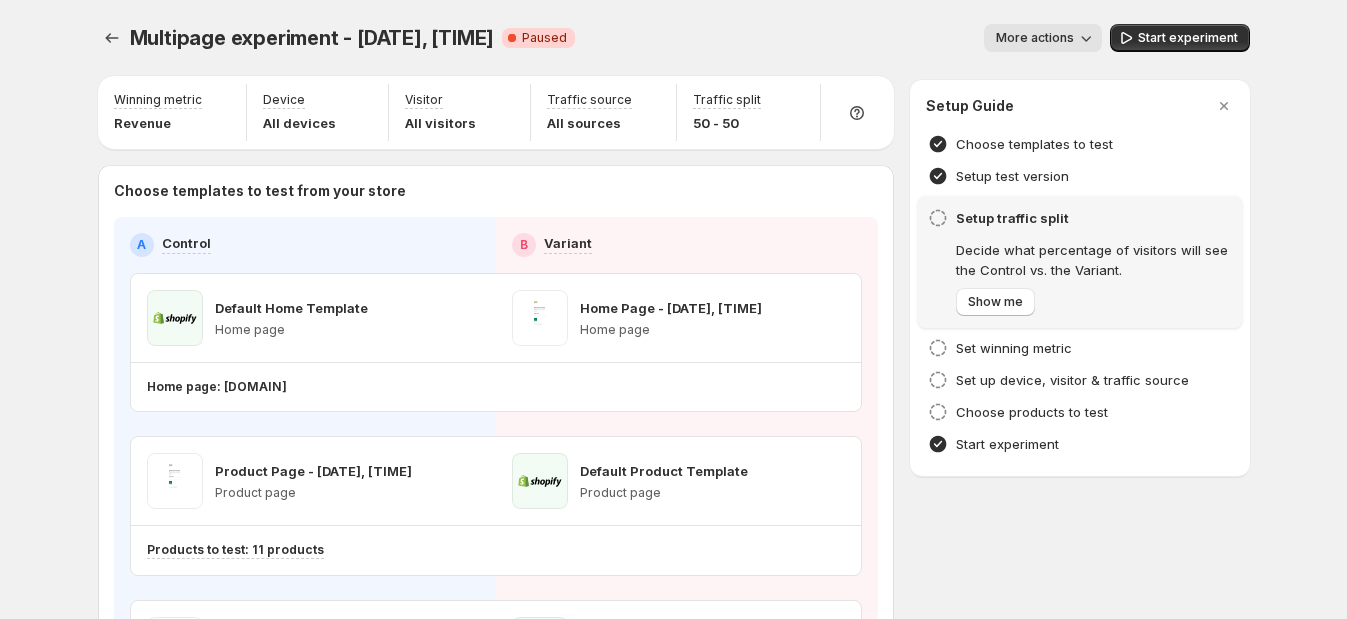 scroll, scrollTop: 0, scrollLeft: 0, axis: both 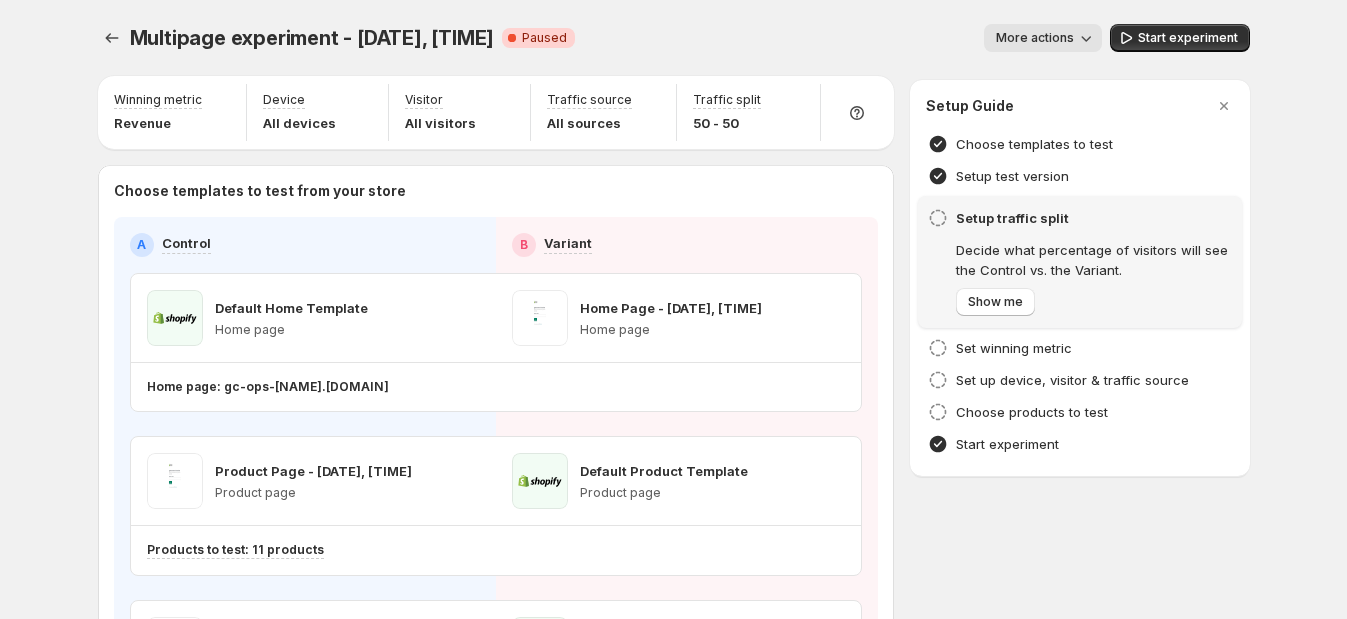 click on "Multipage experiment - Jul 30, 13:25:02. This page is ready Multipage experiment - Jul 30, 13:25:02 Critical Complete Paused More actions More actions More actions Start experiment" at bounding box center [674, 38] 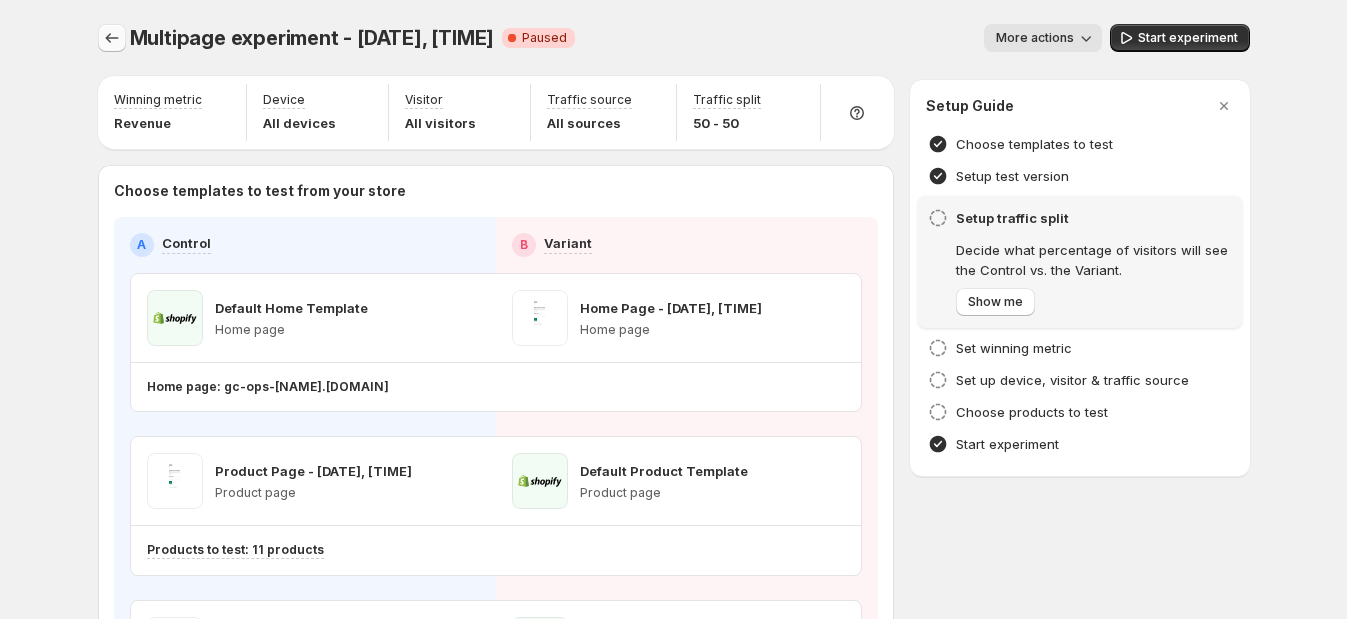 click 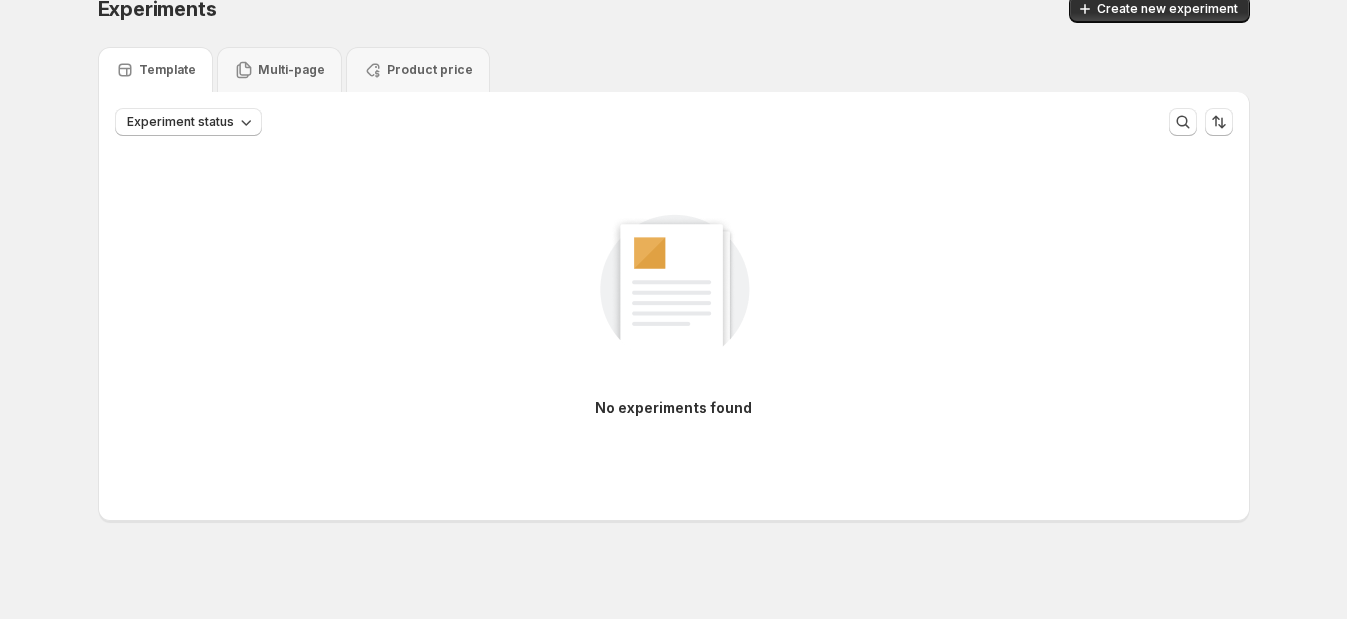 scroll, scrollTop: 38, scrollLeft: 0, axis: vertical 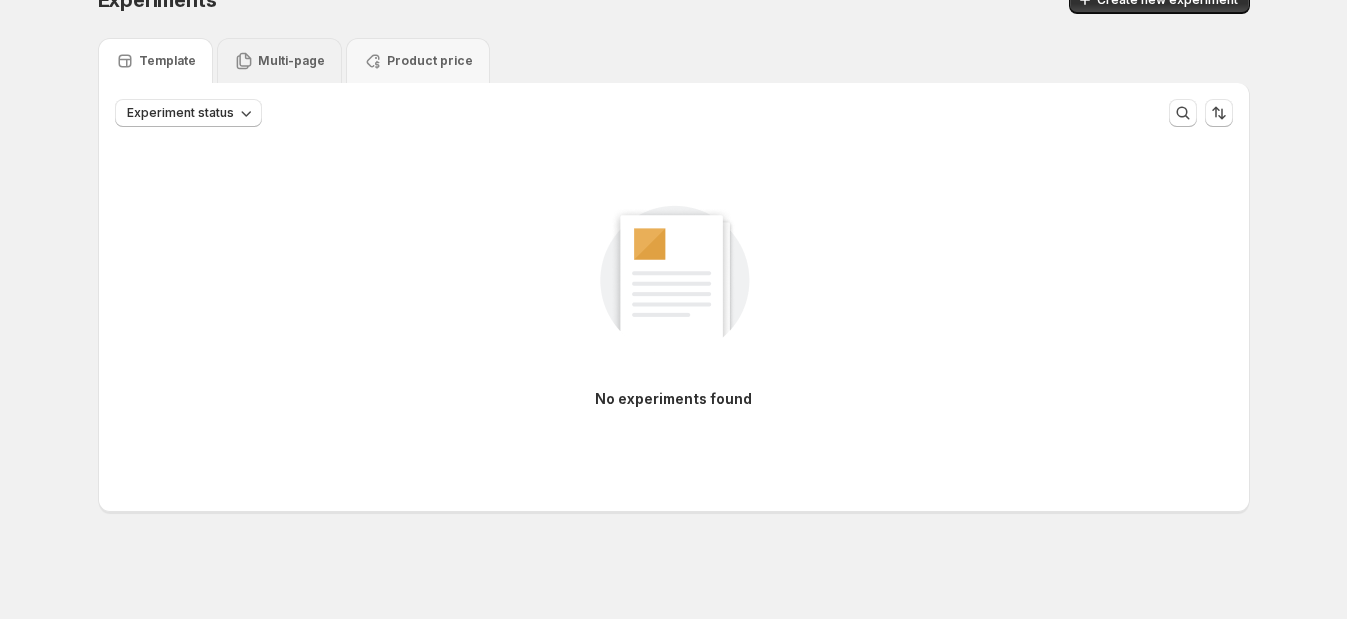 click on "Multi-page" at bounding box center [291, 61] 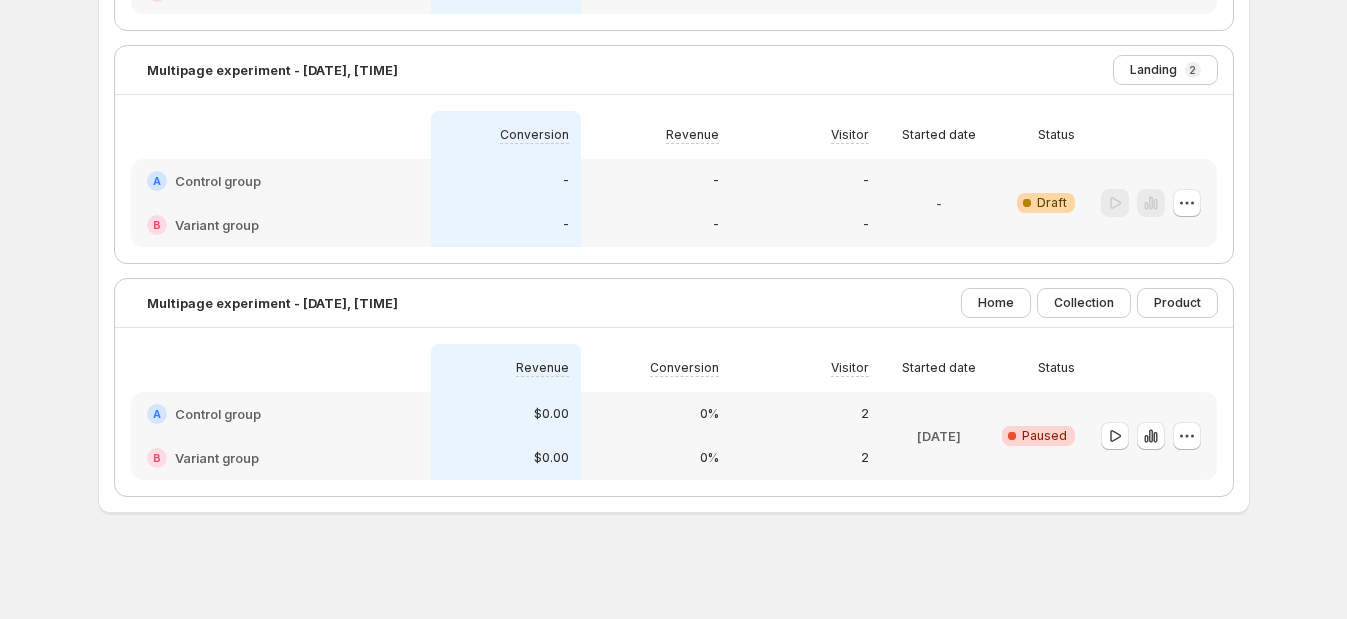 scroll, scrollTop: 0, scrollLeft: 0, axis: both 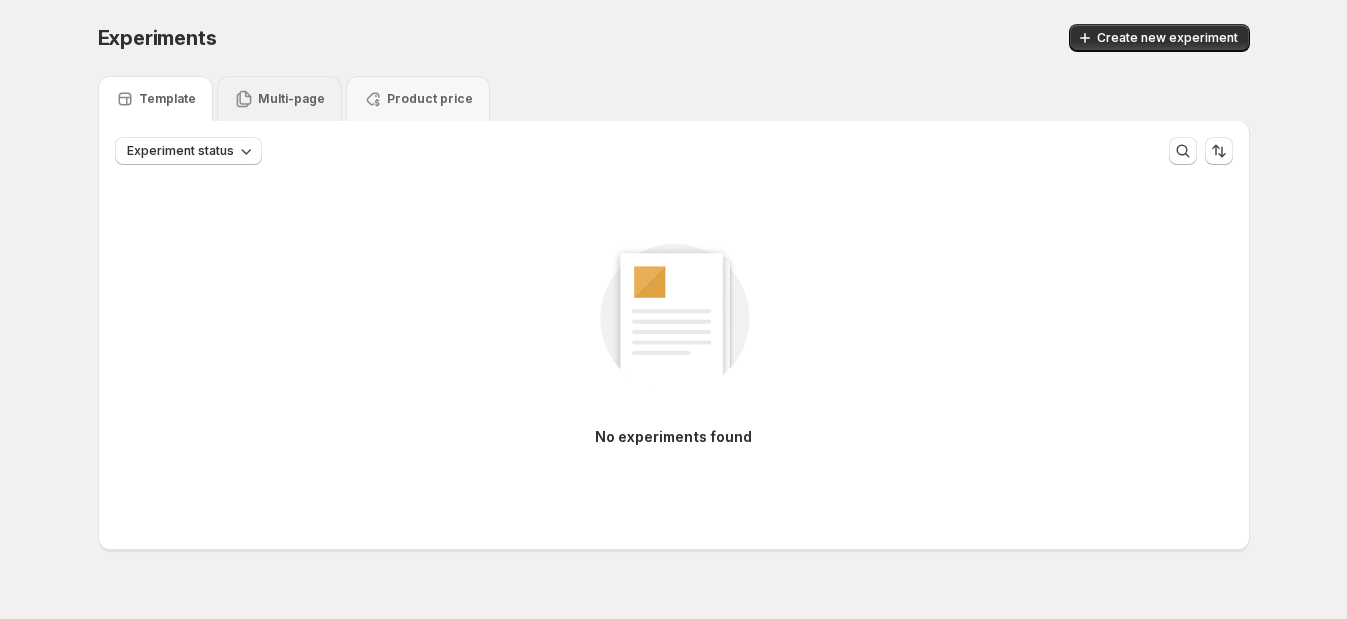 click on "Multi-page" at bounding box center (279, 99) 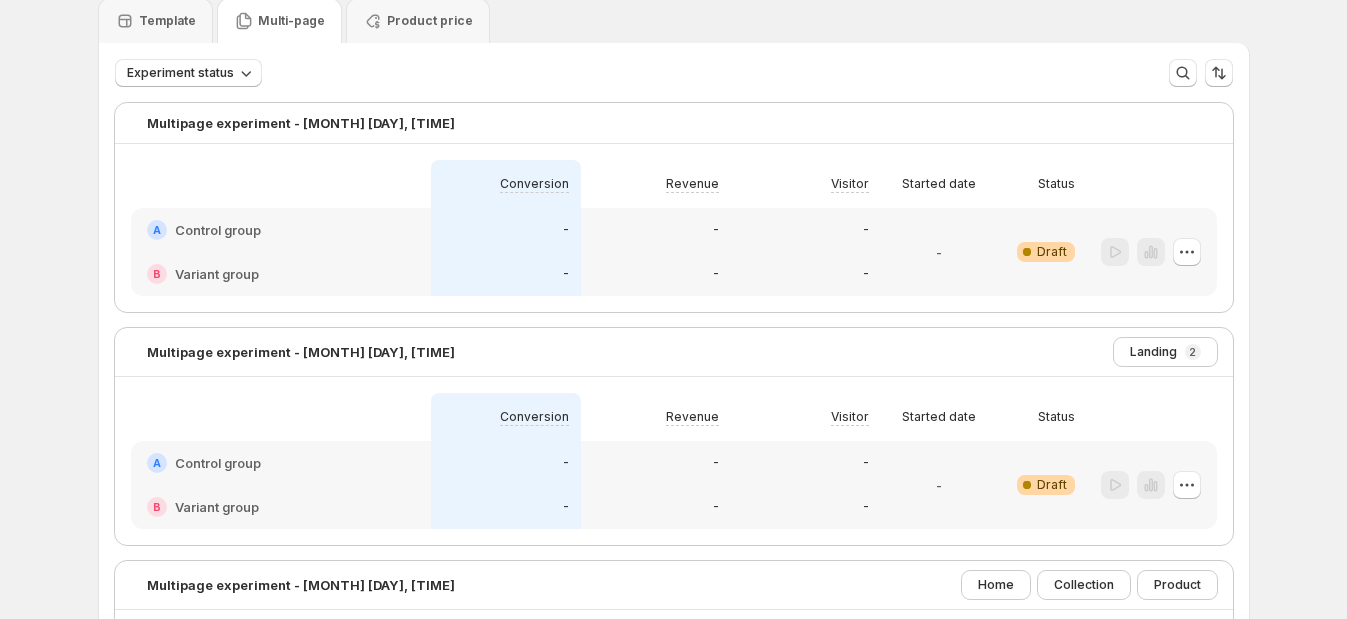 scroll, scrollTop: 249, scrollLeft: 0, axis: vertical 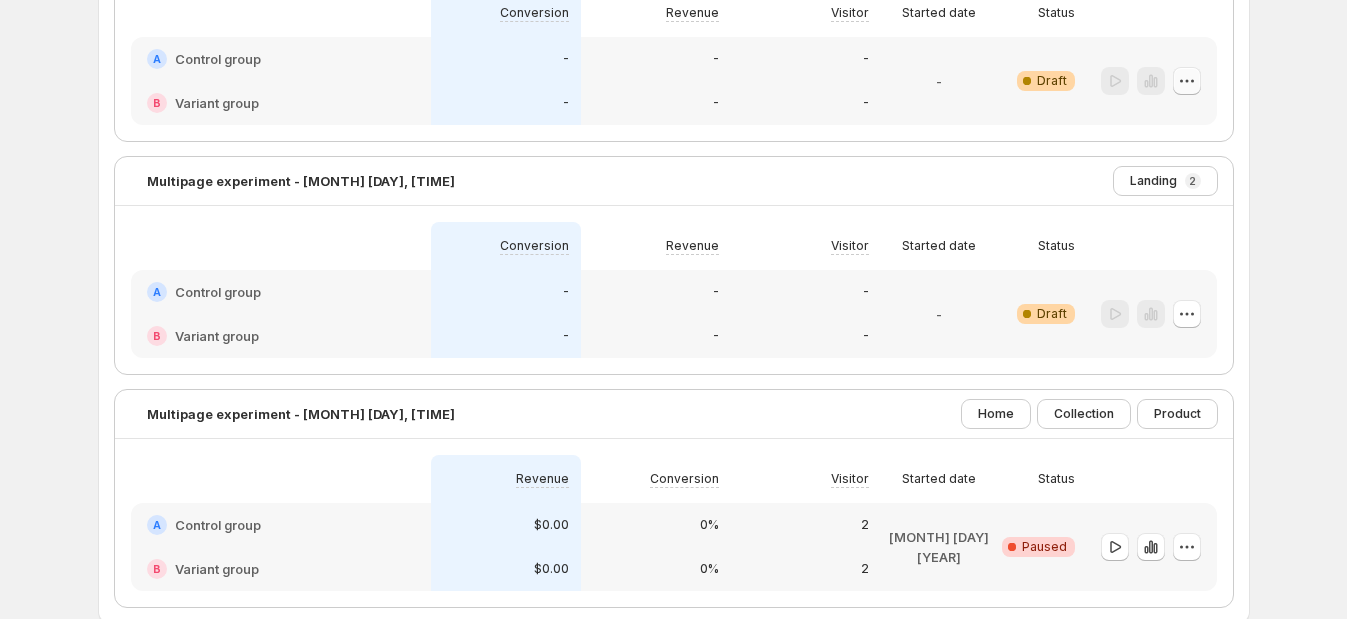 click 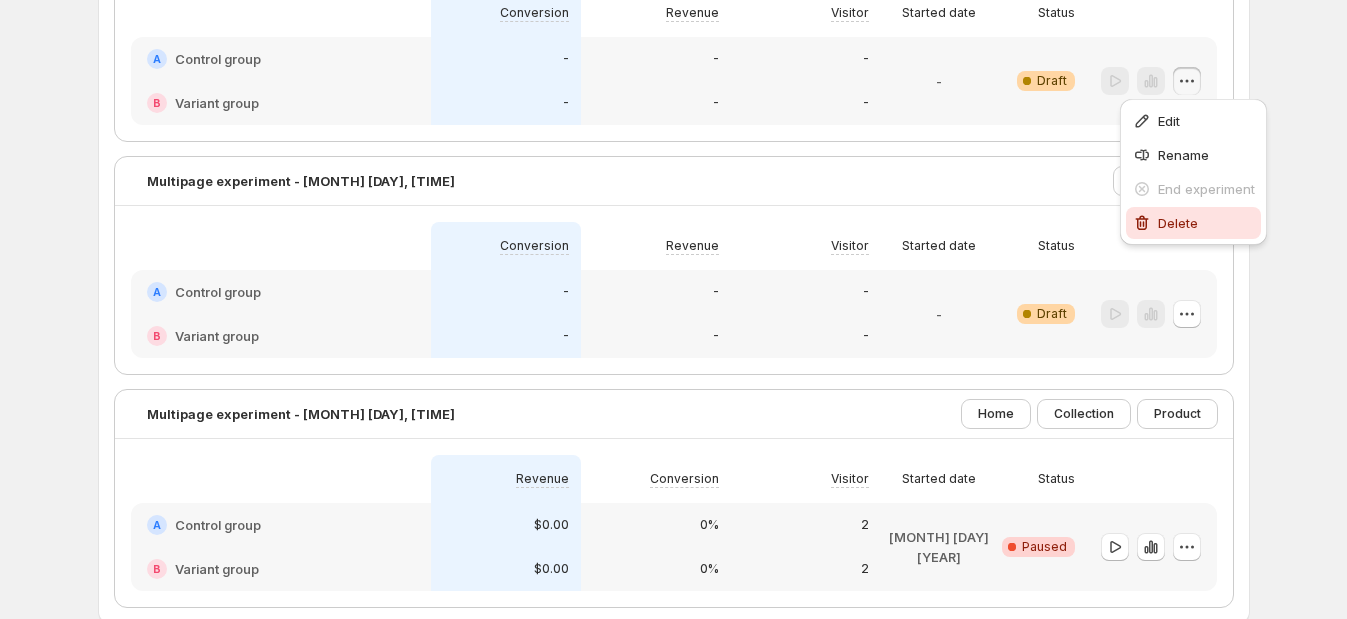 click on "Delete" at bounding box center [1193, 223] 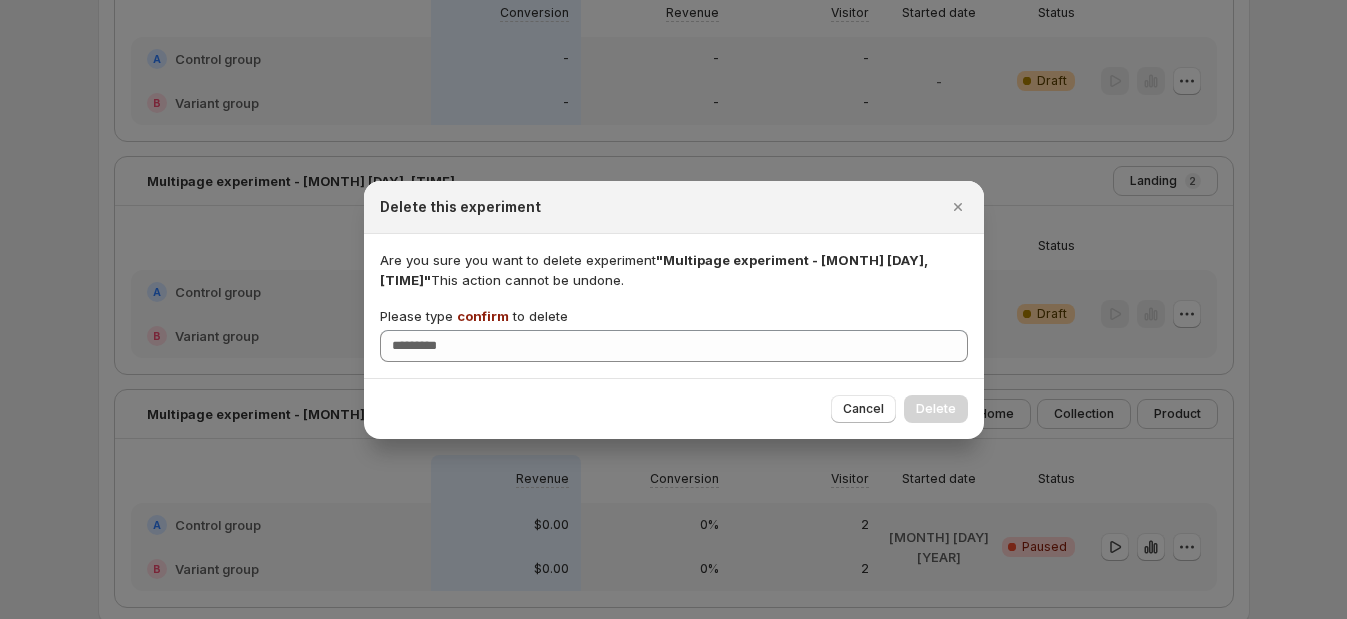 click on "confirm" at bounding box center [483, 316] 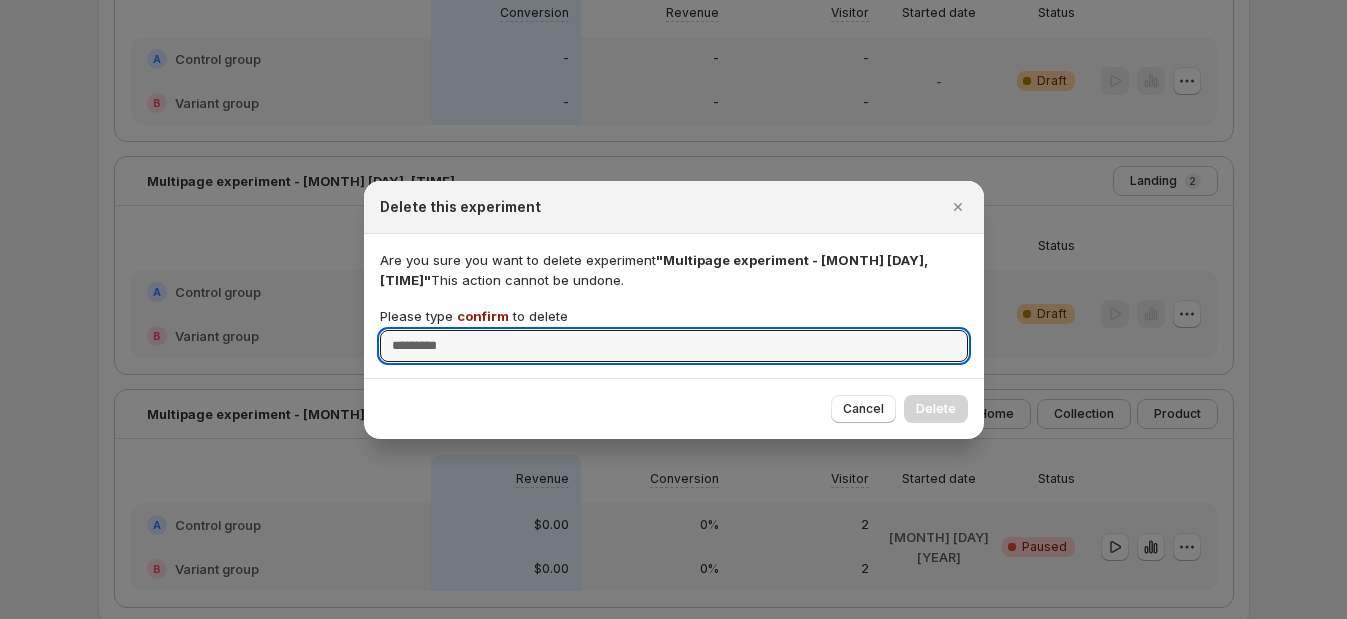 click on "Please type   confirm   to delete" at bounding box center (674, 346) 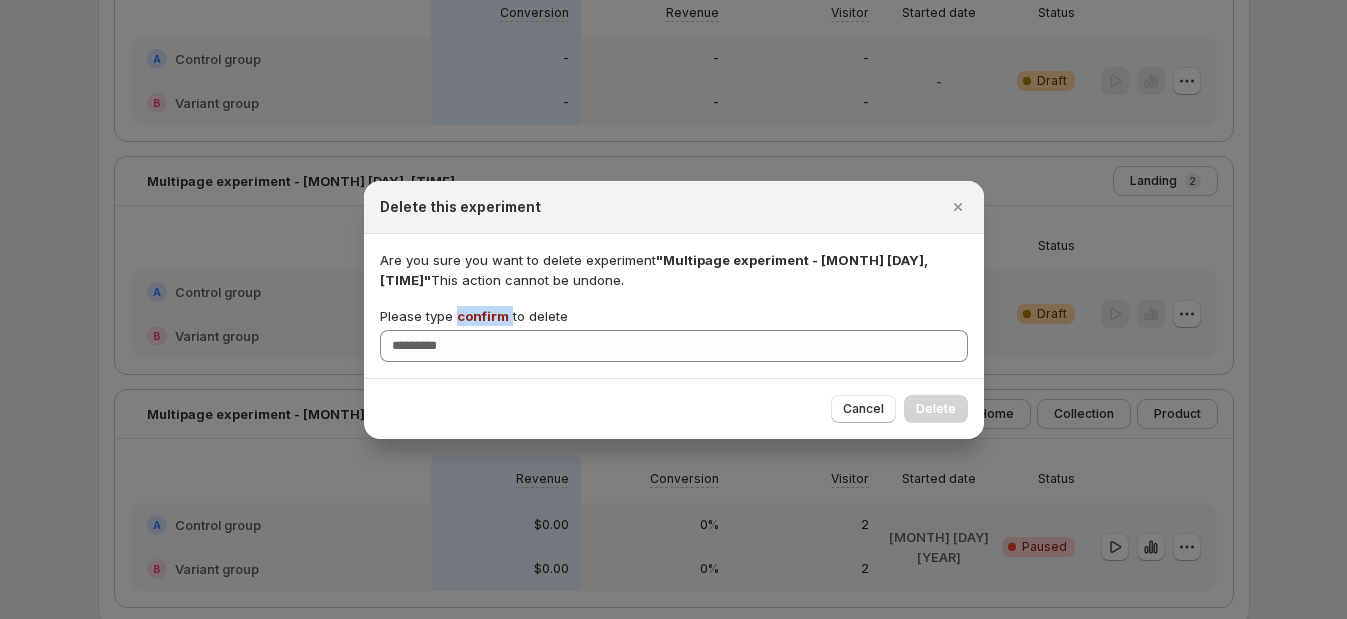 click on "confirm" at bounding box center (483, 316) 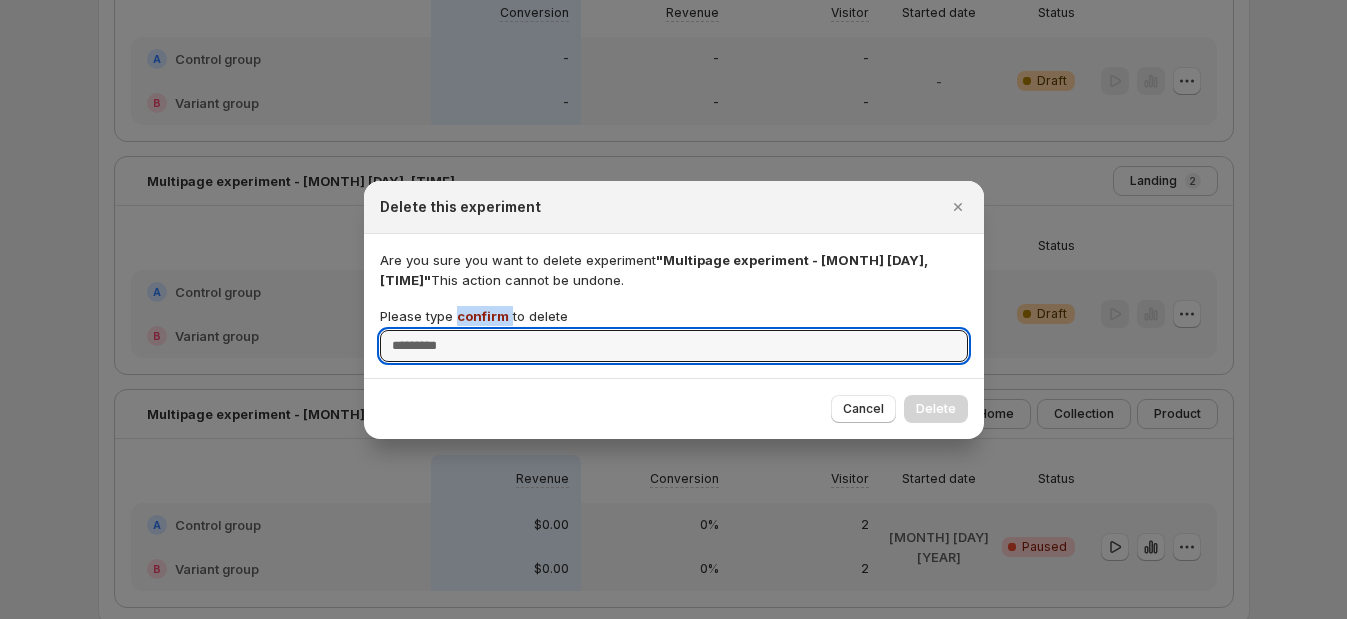 click on "Please type   confirm   to delete" at bounding box center (674, 346) 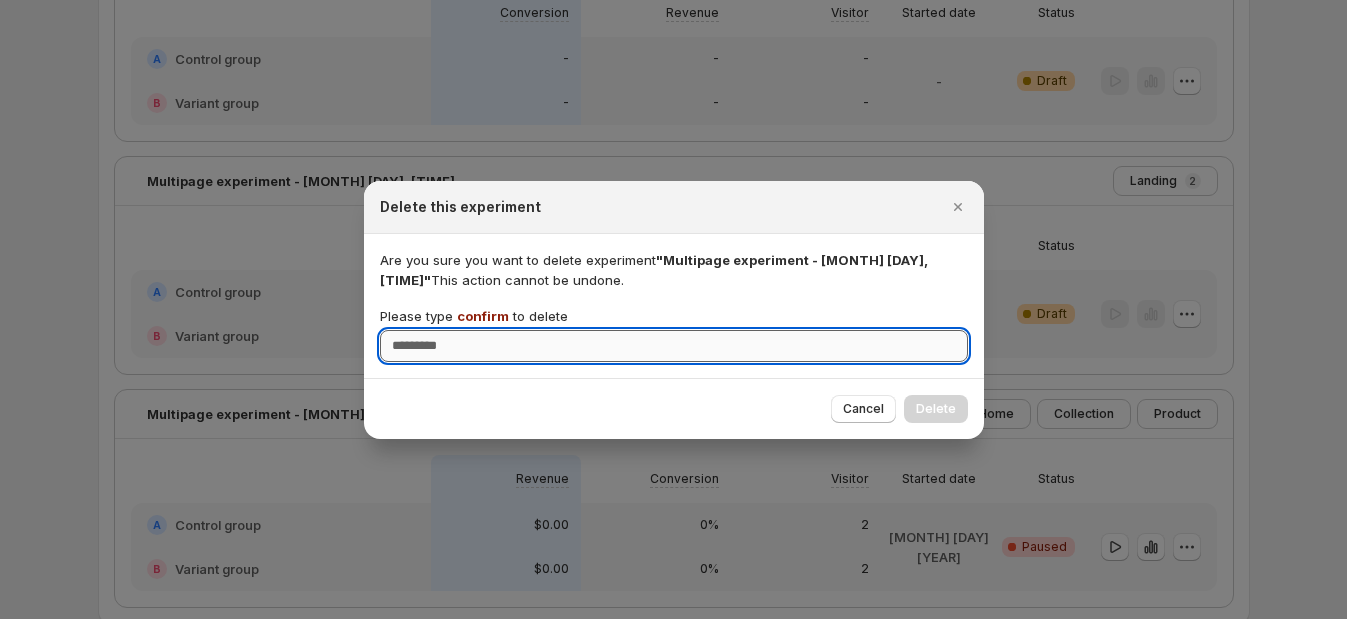click on "Please type   confirm   to delete" at bounding box center (674, 346) 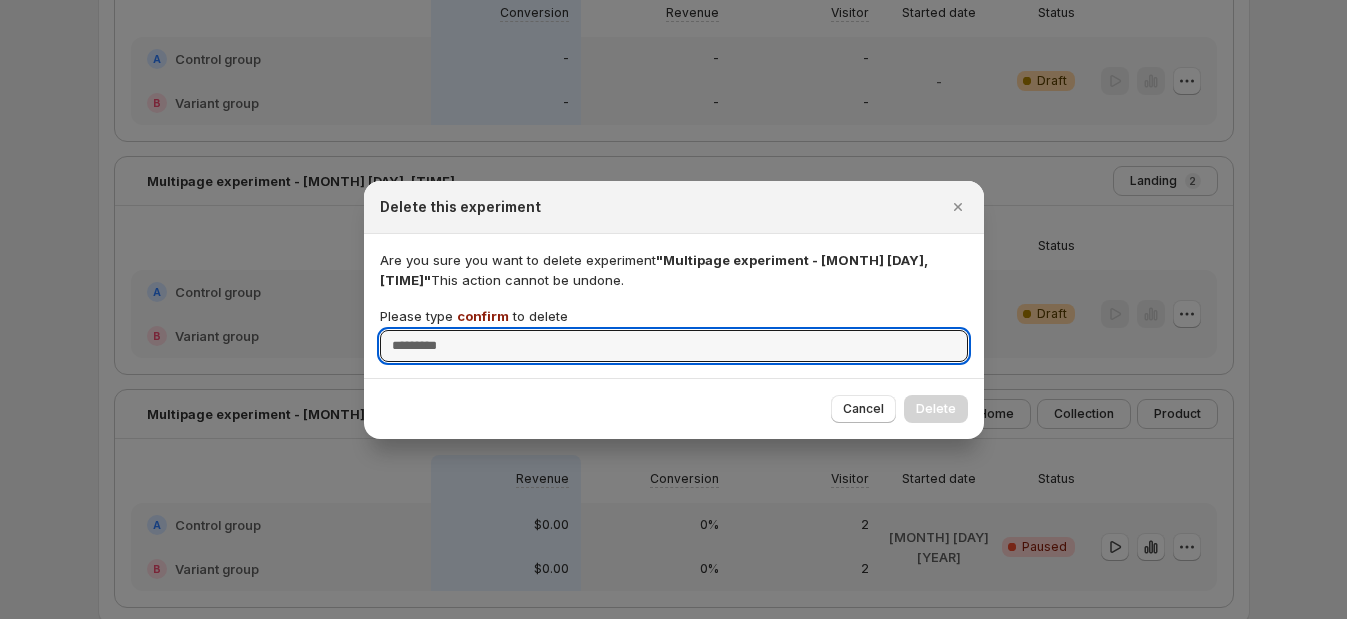 paste on "*******" 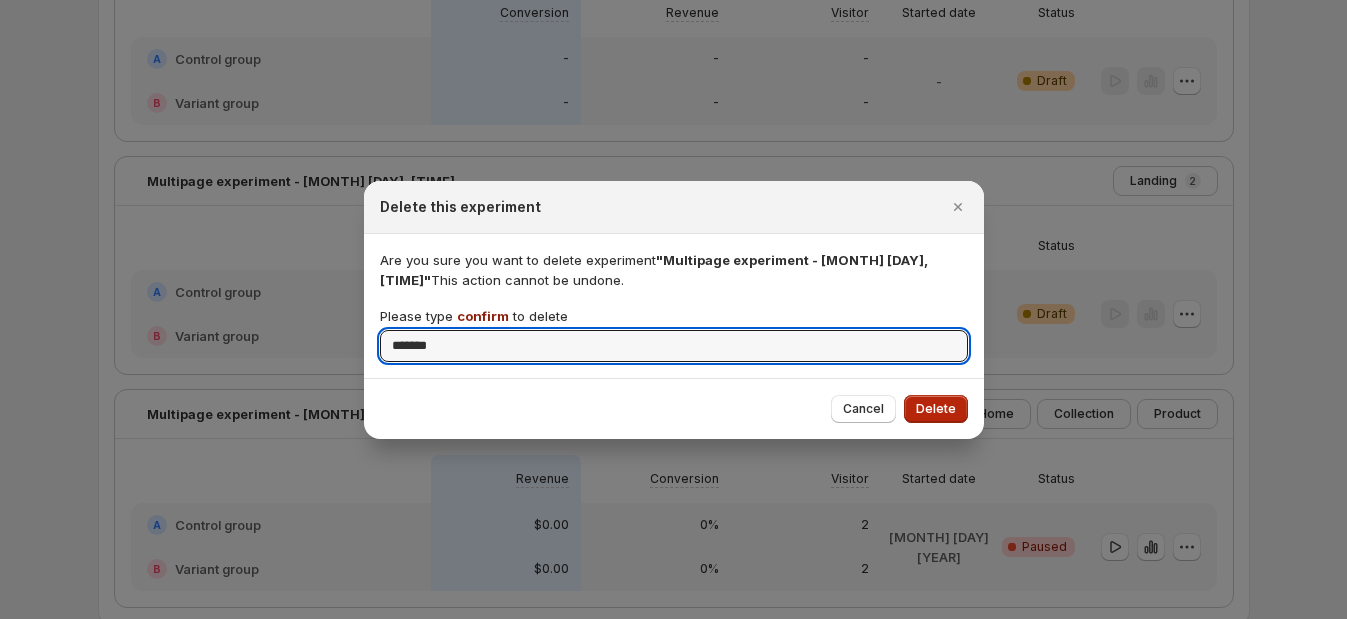 type on "*******" 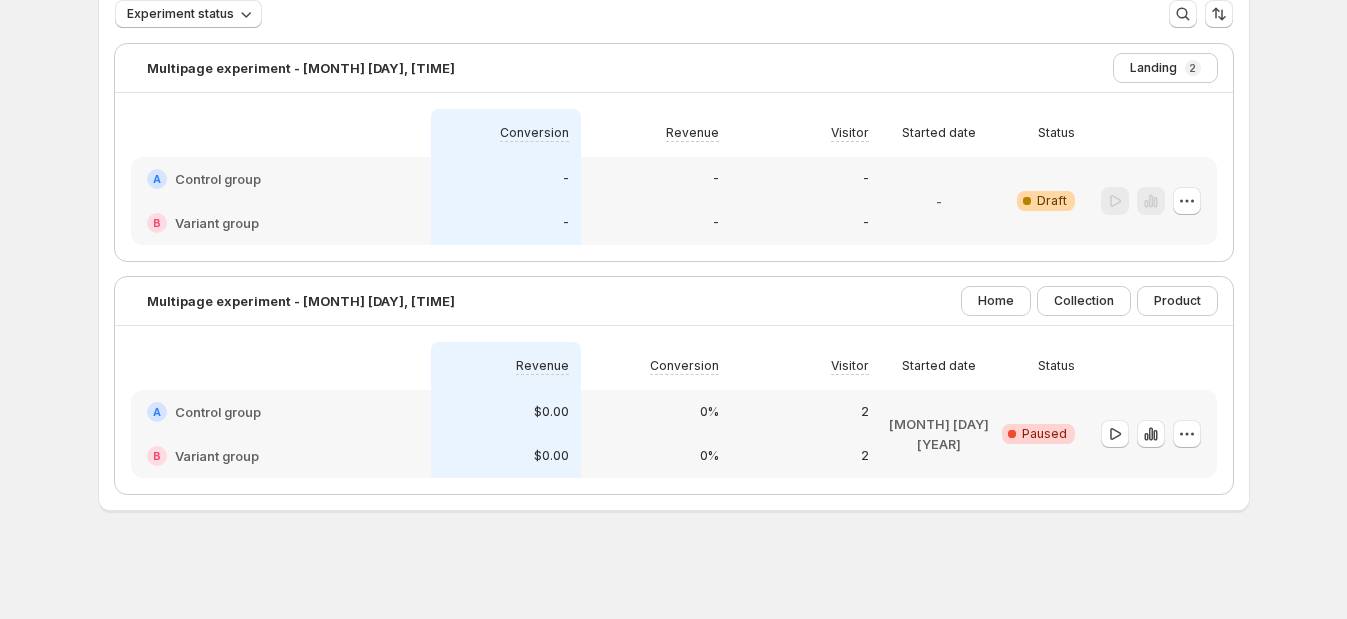 scroll, scrollTop: 135, scrollLeft: 0, axis: vertical 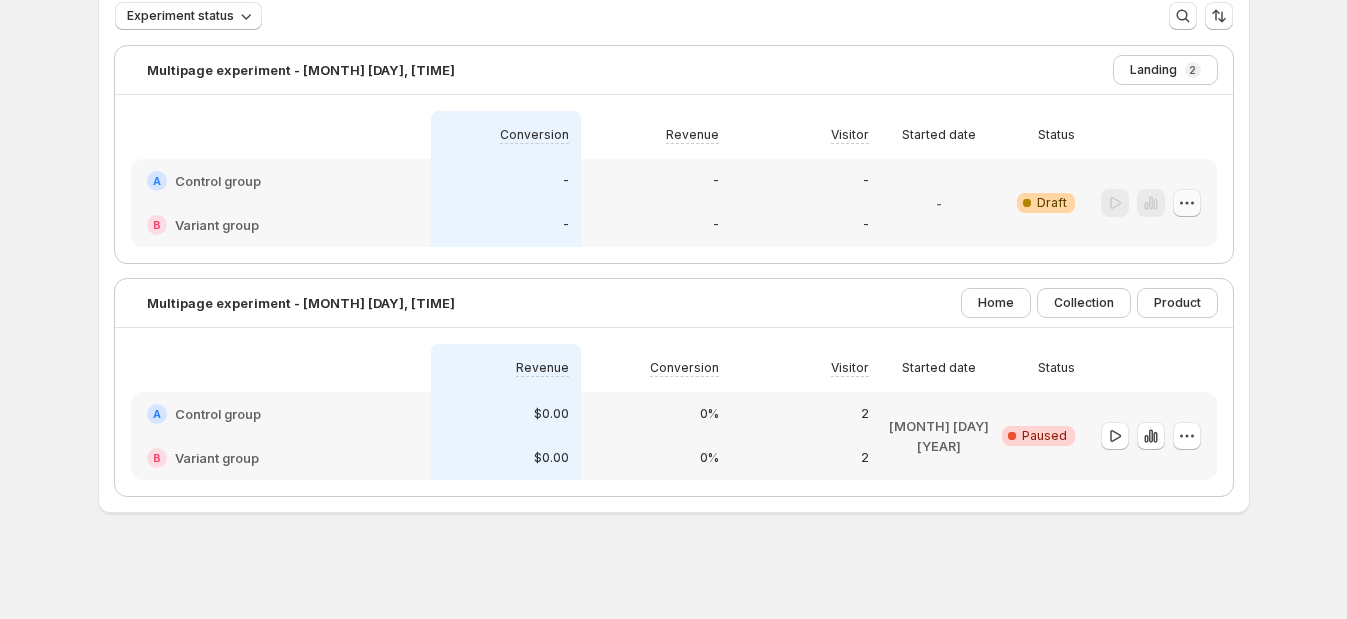 click 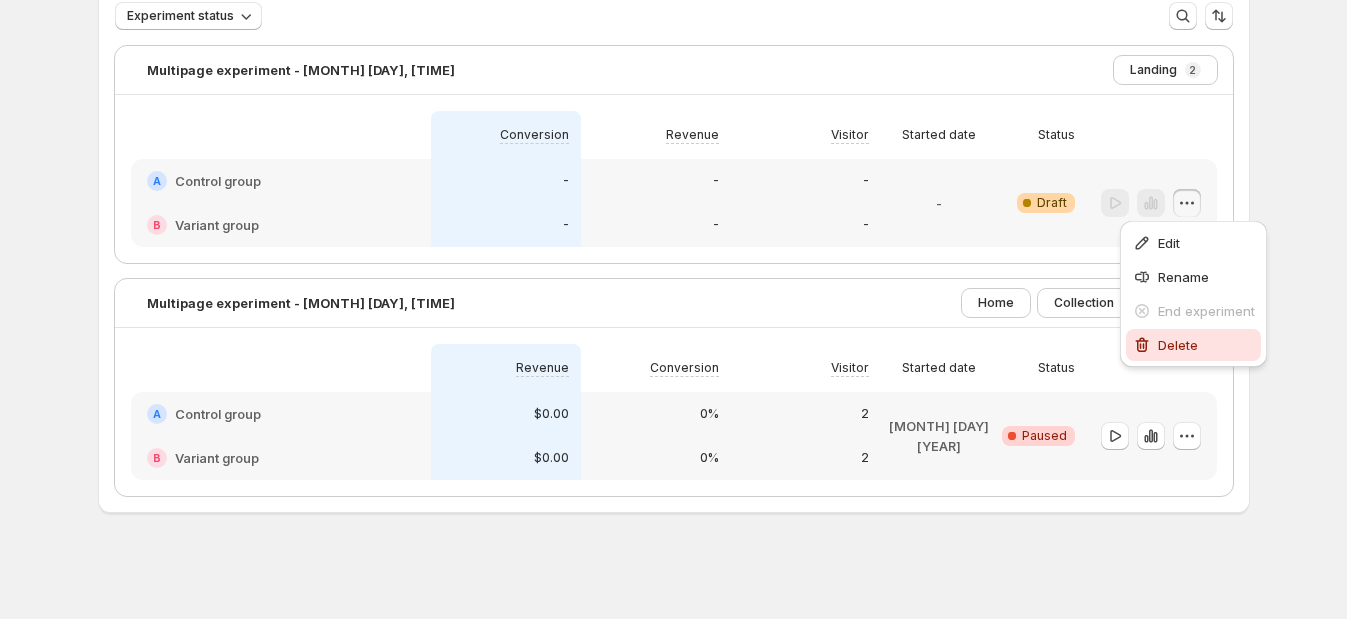 click on "Delete" at bounding box center (1193, 345) 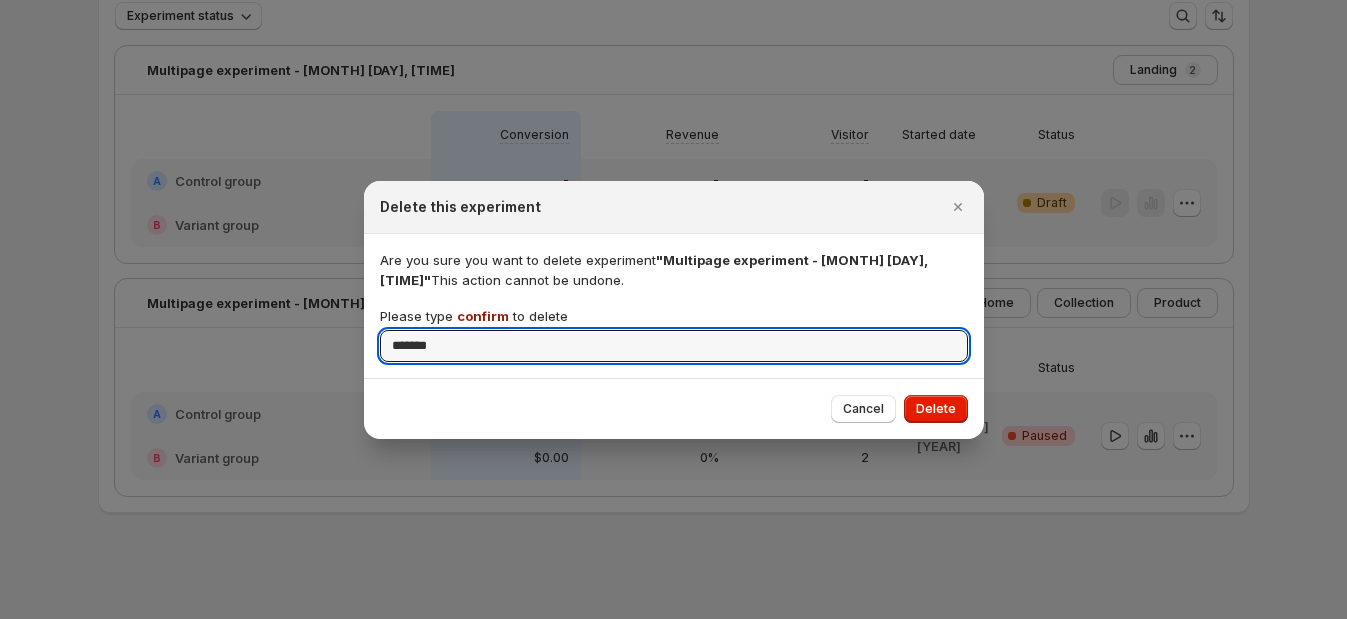 type on "*******" 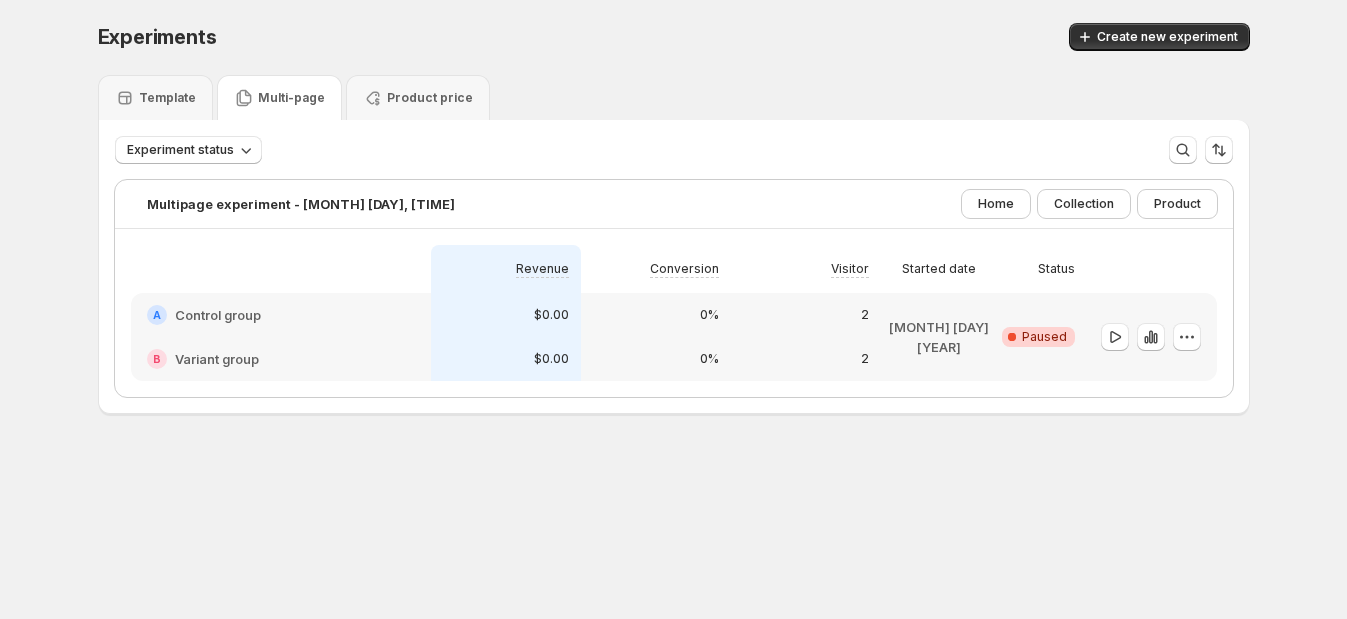 scroll, scrollTop: 0, scrollLeft: 0, axis: both 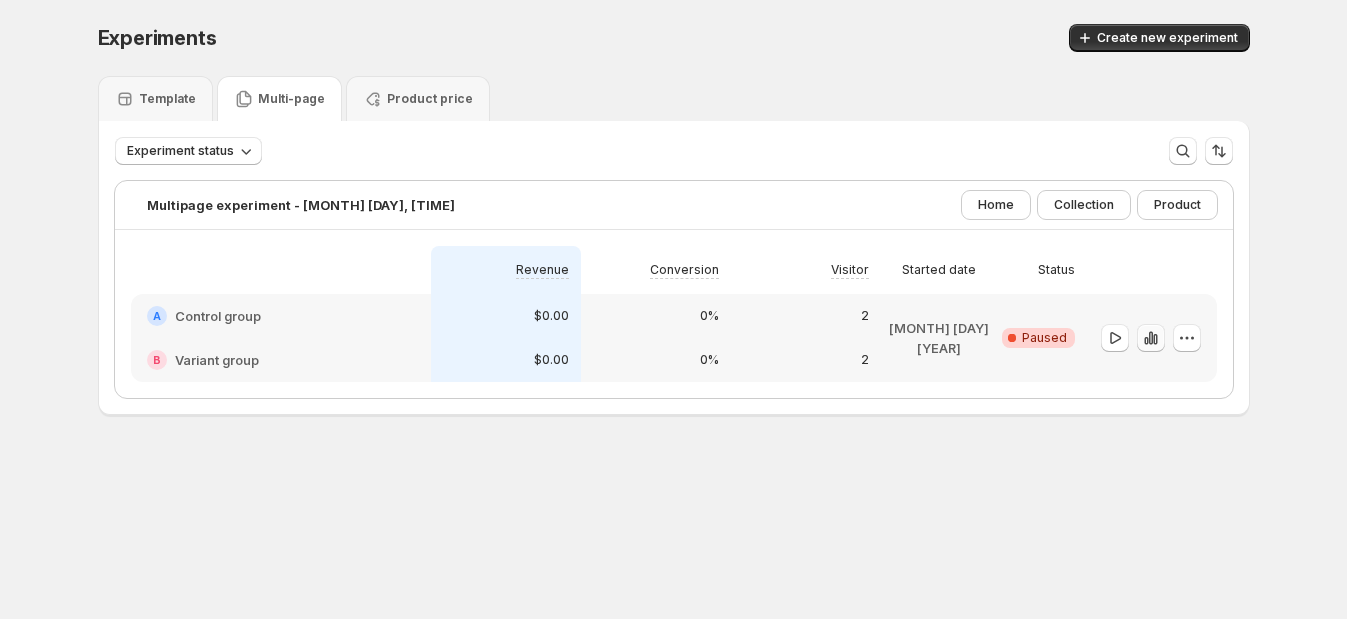 click 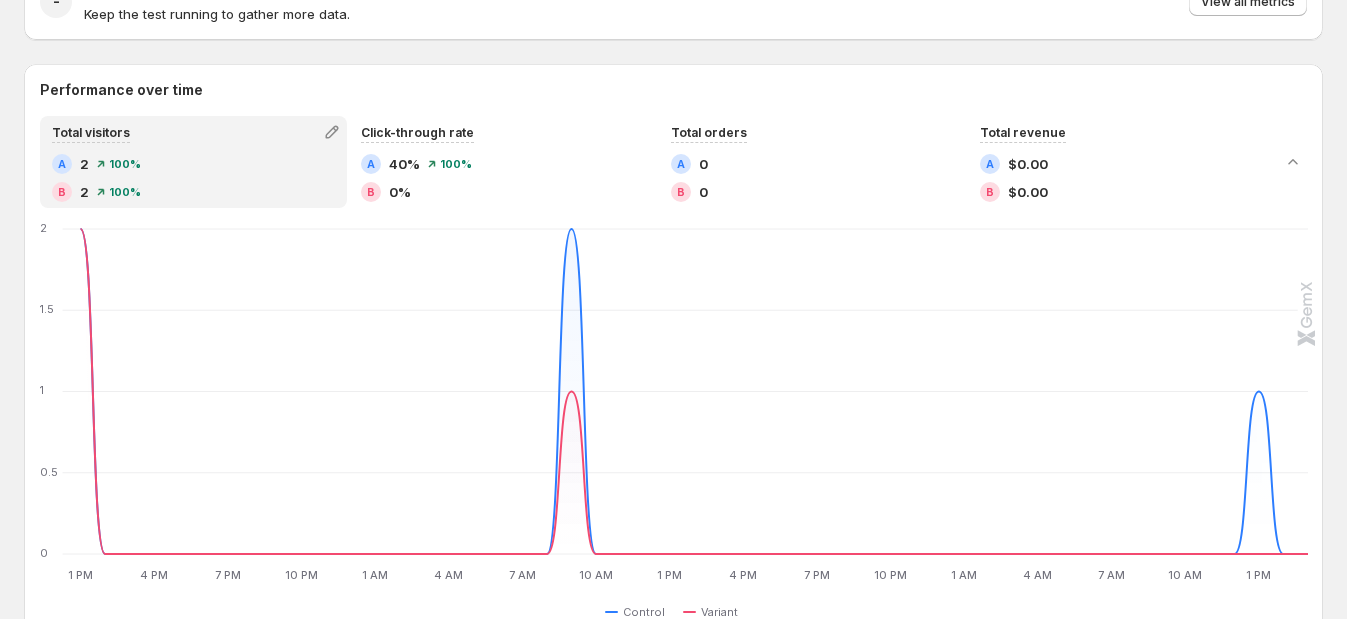 scroll, scrollTop: 0, scrollLeft: 0, axis: both 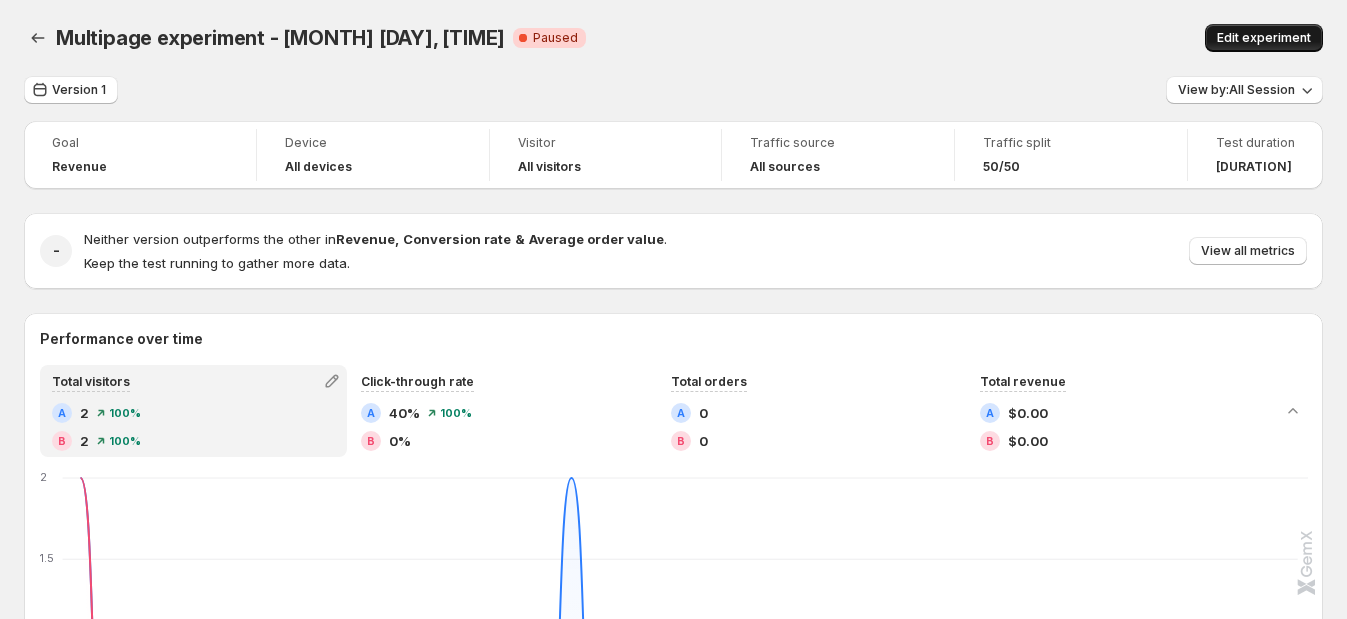 click on "Edit experiment" at bounding box center [1264, 38] 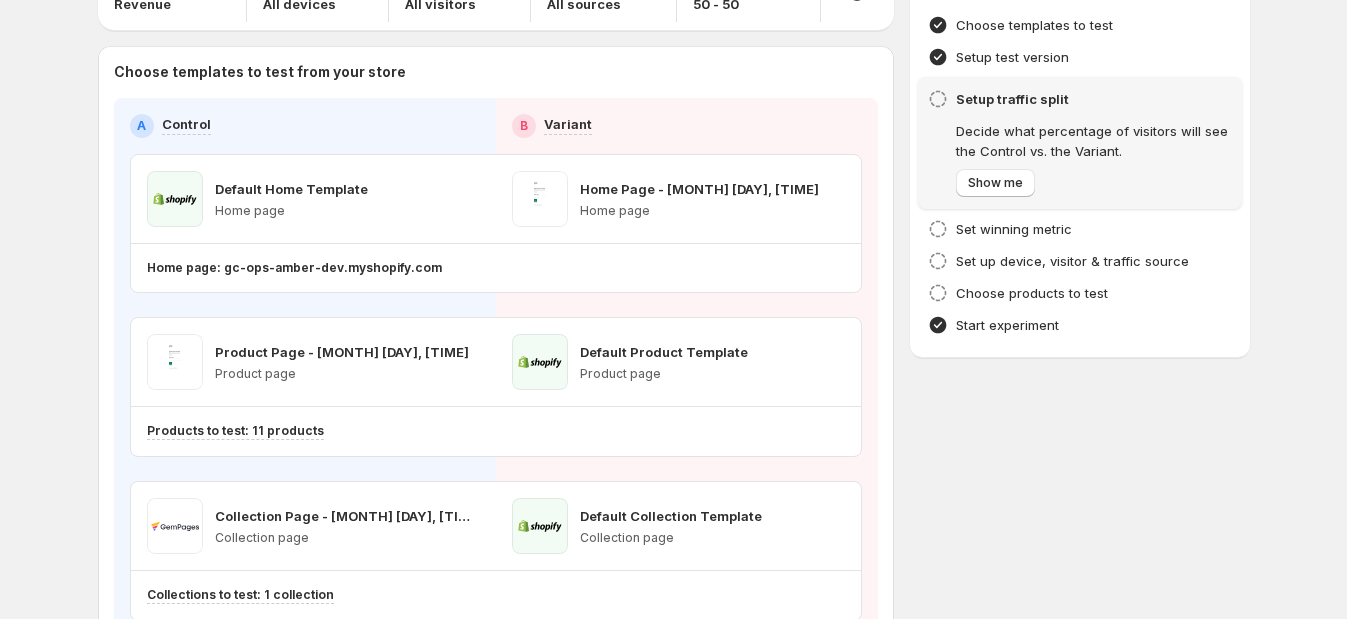 scroll, scrollTop: 177, scrollLeft: 0, axis: vertical 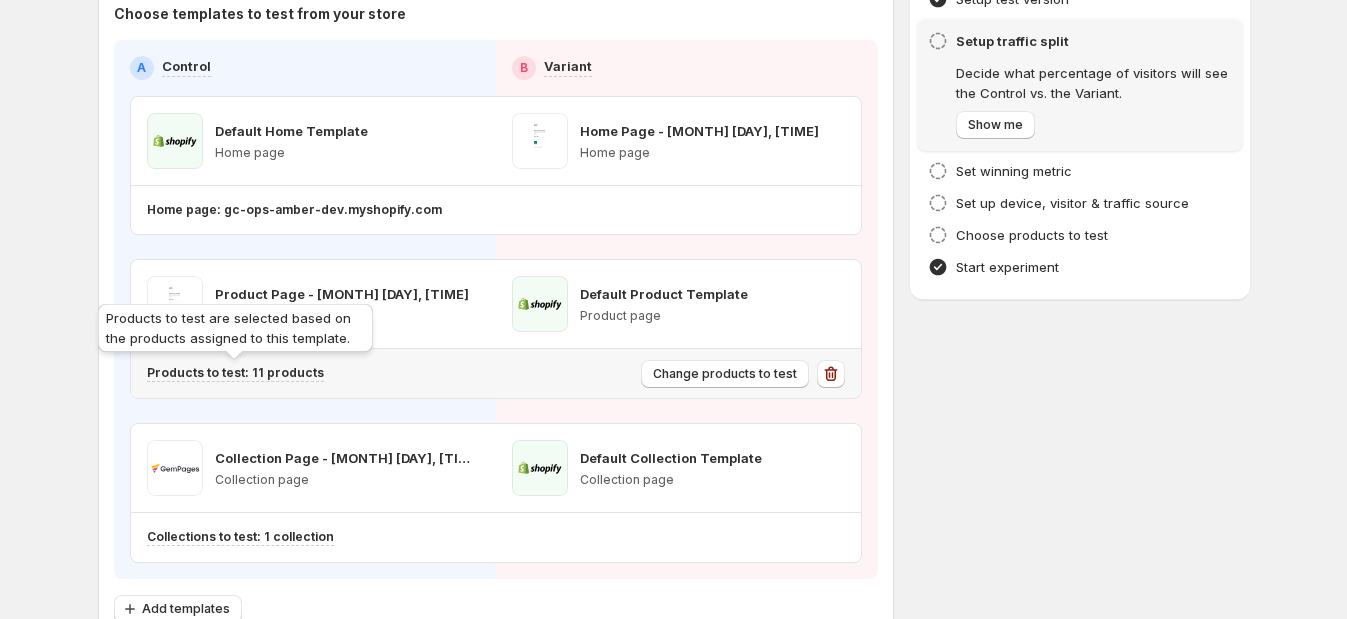 click on "Products to test: 11 products" at bounding box center [235, 373] 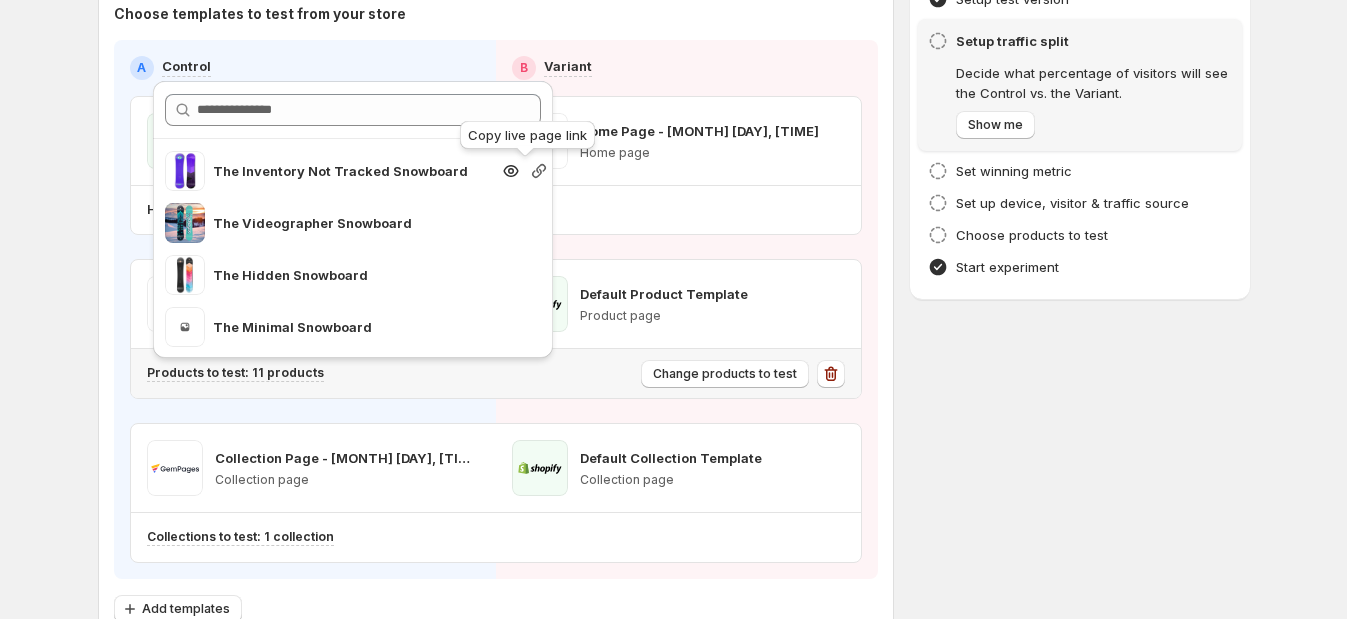 click 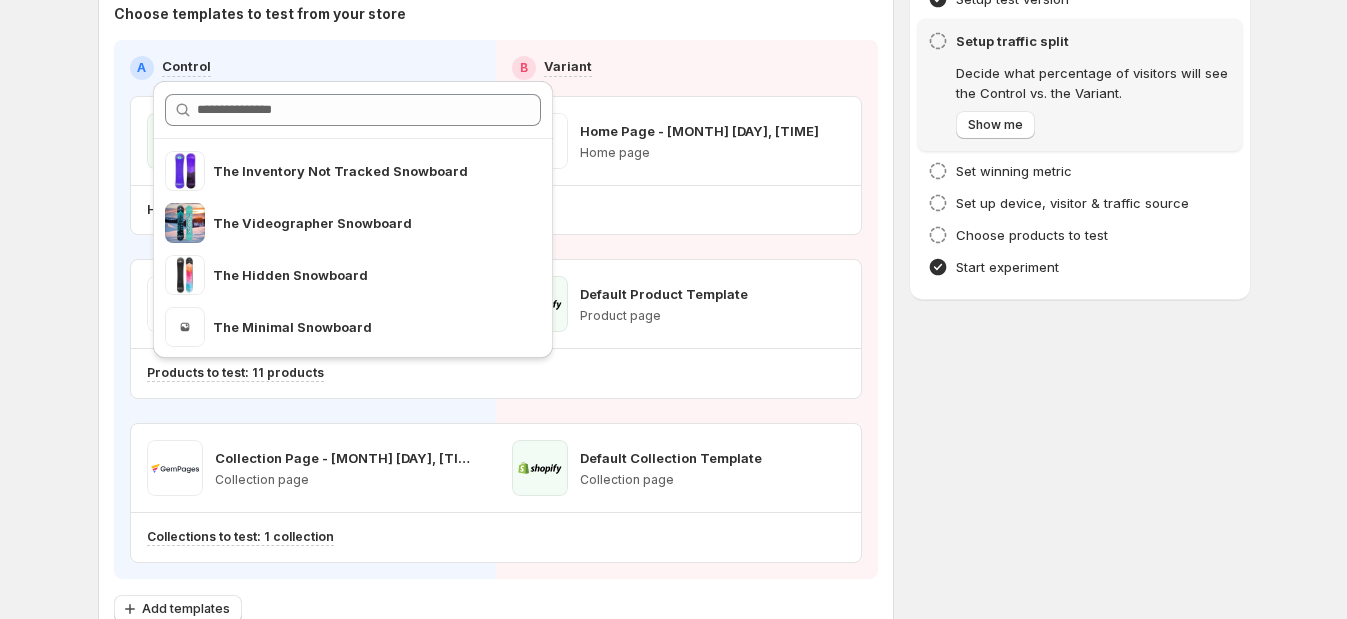 drag, startPoint x: 1115, startPoint y: 455, endPoint x: 1102, endPoint y: 437, distance: 22.203604 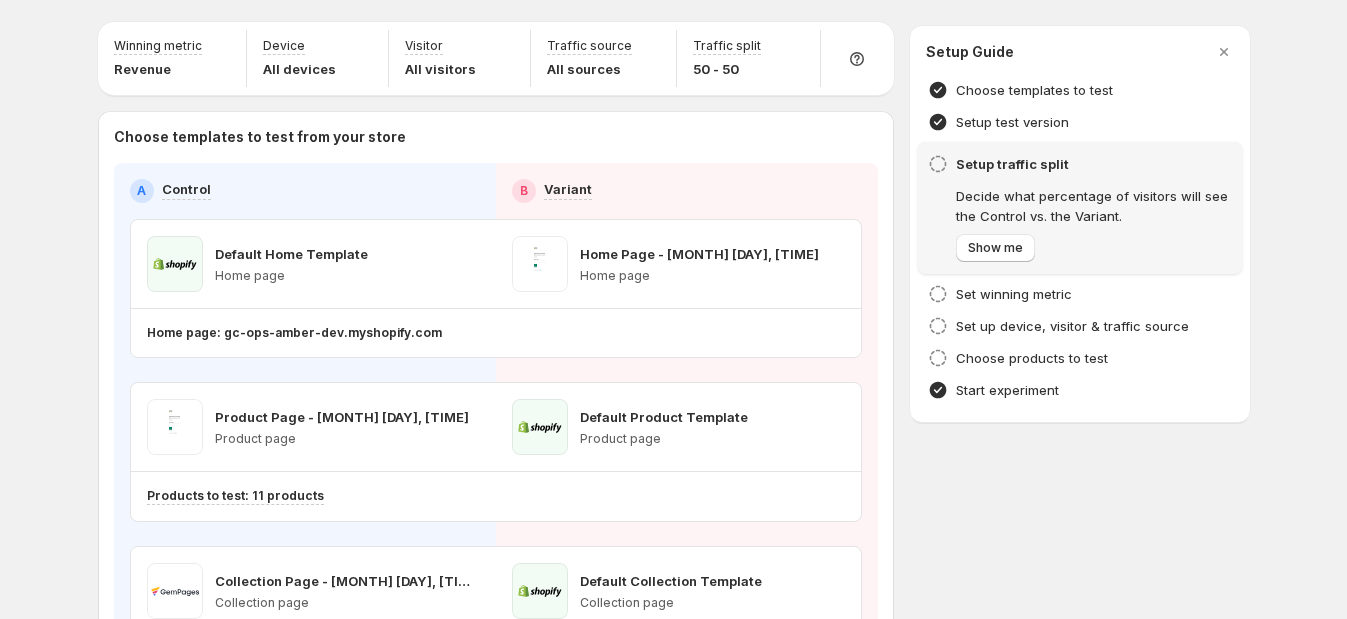 scroll, scrollTop: 0, scrollLeft: 0, axis: both 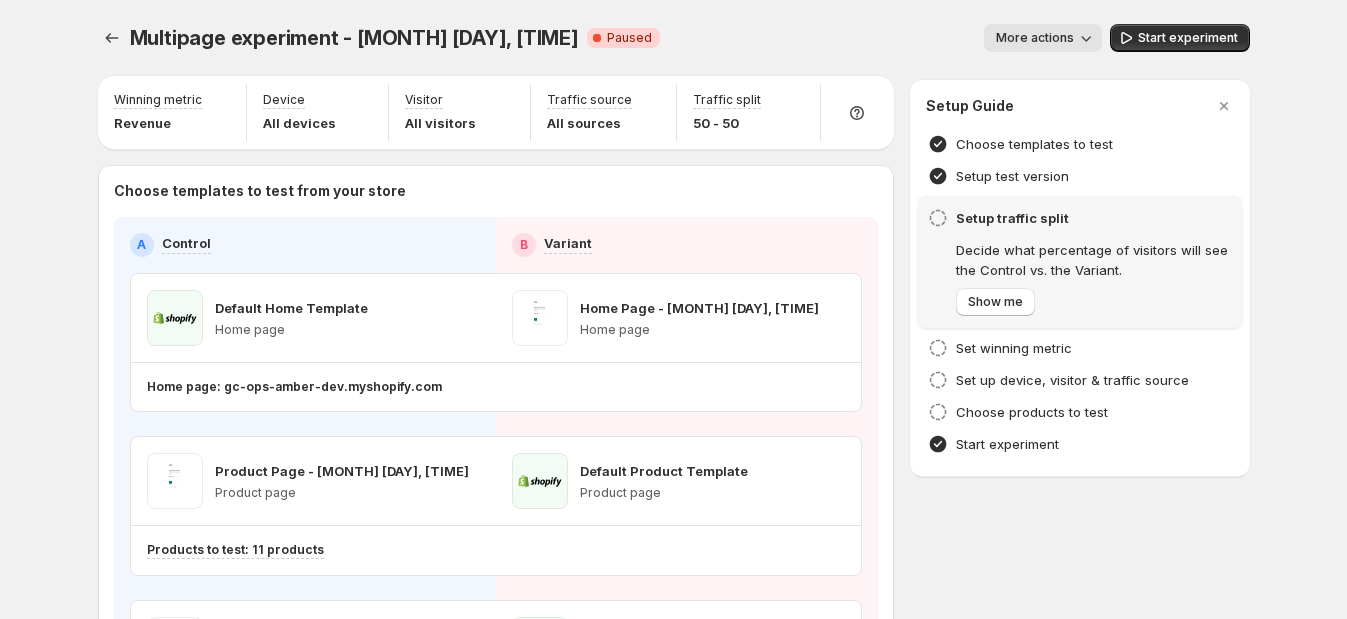 drag, startPoint x: 881, startPoint y: 4, endPoint x: 834, endPoint y: 9, distance: 47.26521 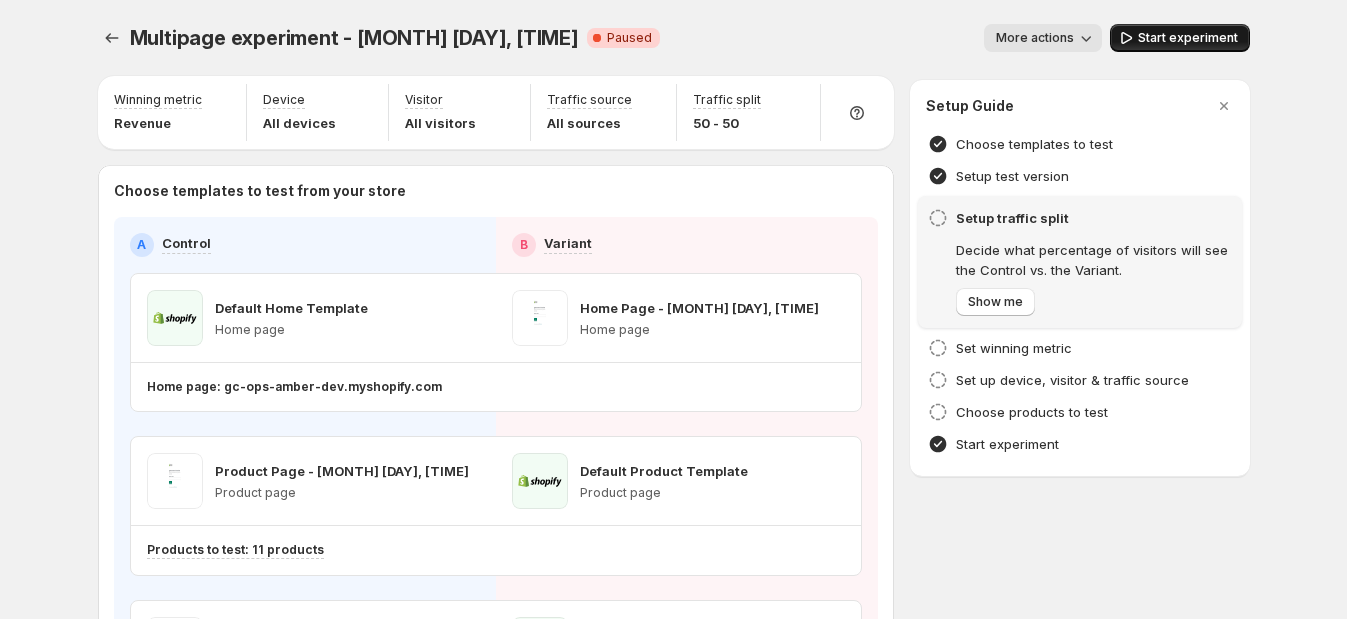 click on "Start experiment" at bounding box center (1188, 38) 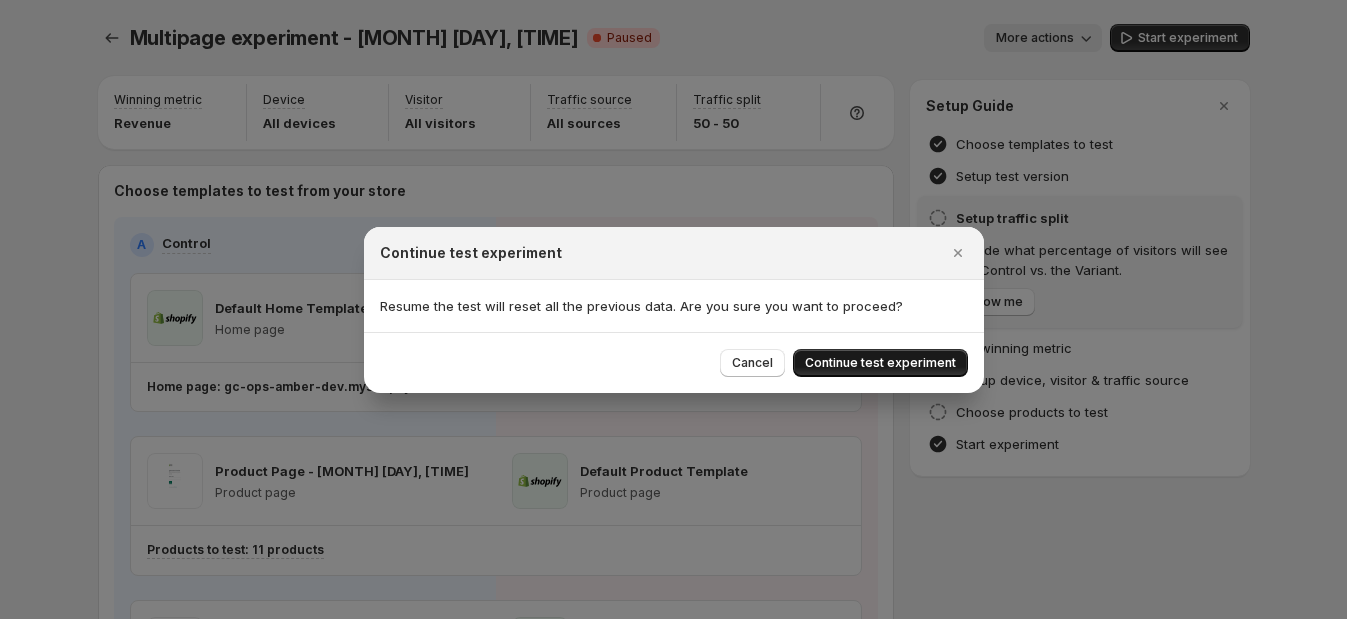 click on "Continue test experiment" at bounding box center [880, 363] 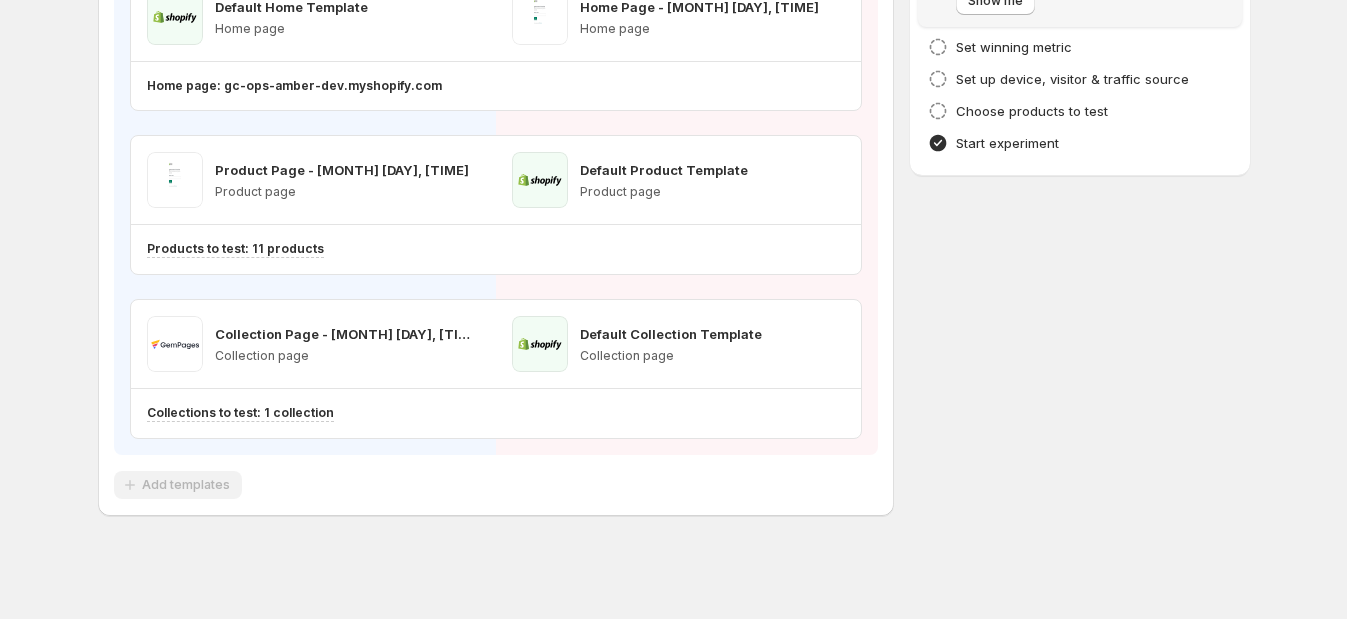 scroll, scrollTop: 304, scrollLeft: 0, axis: vertical 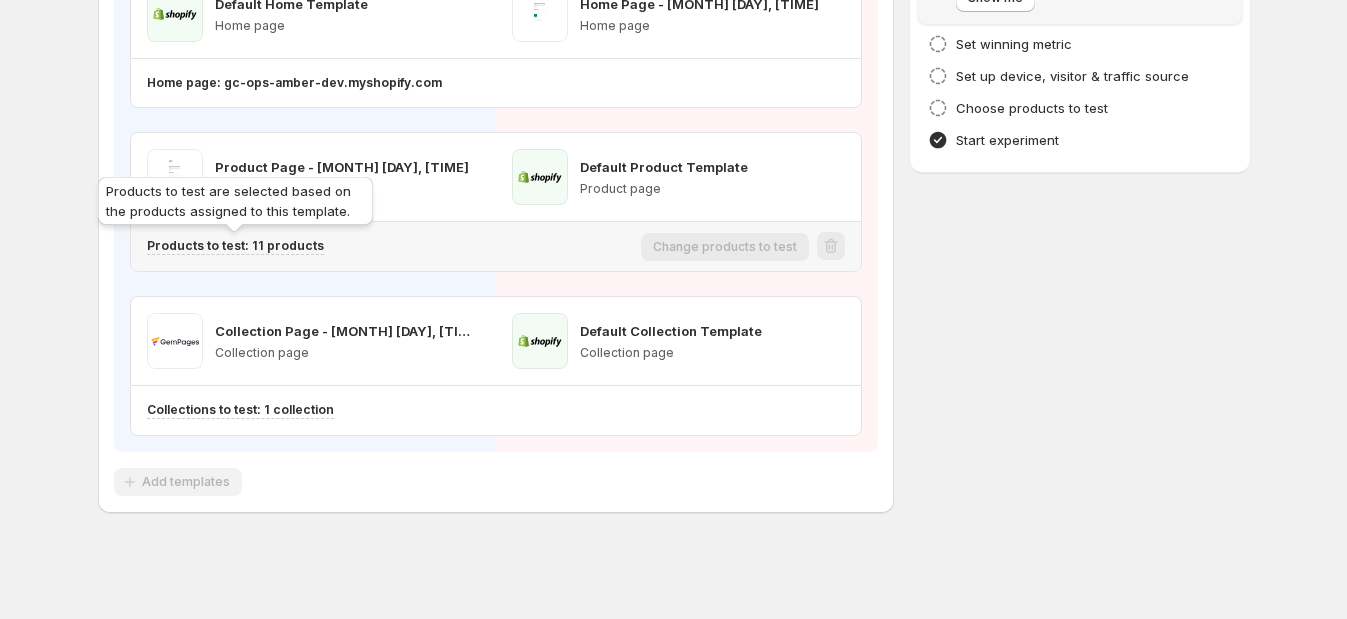 click on "Products to test: 11 products" at bounding box center (235, 246) 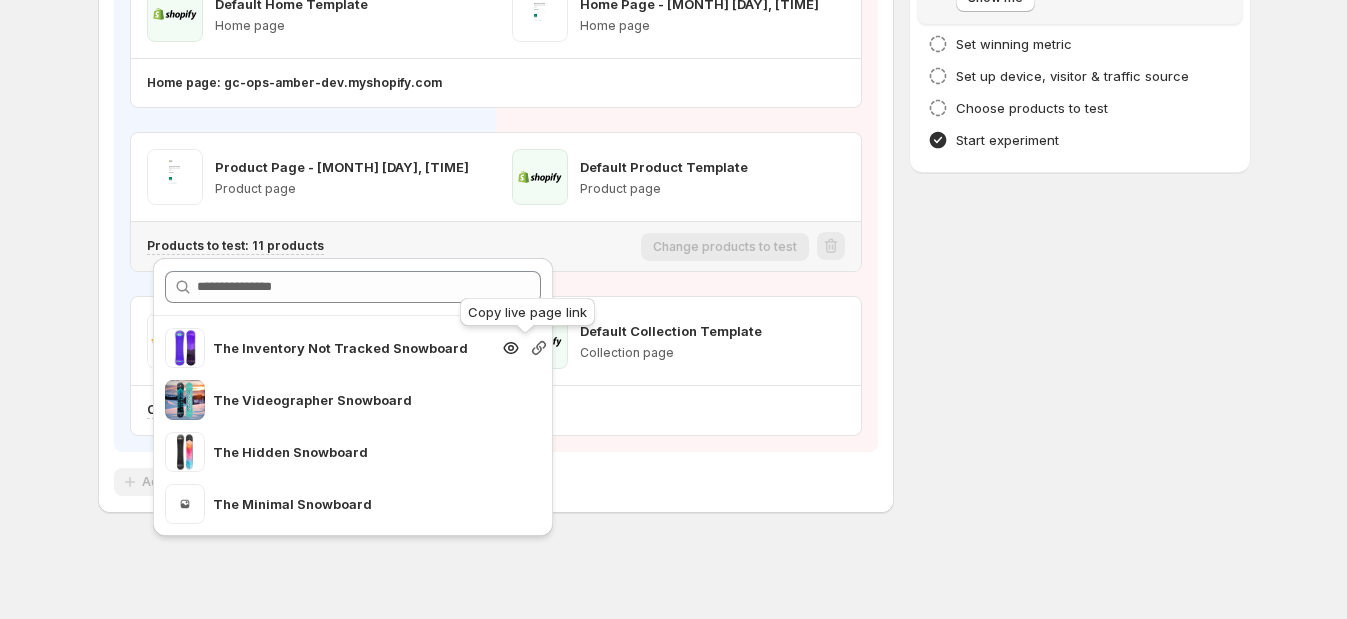 click 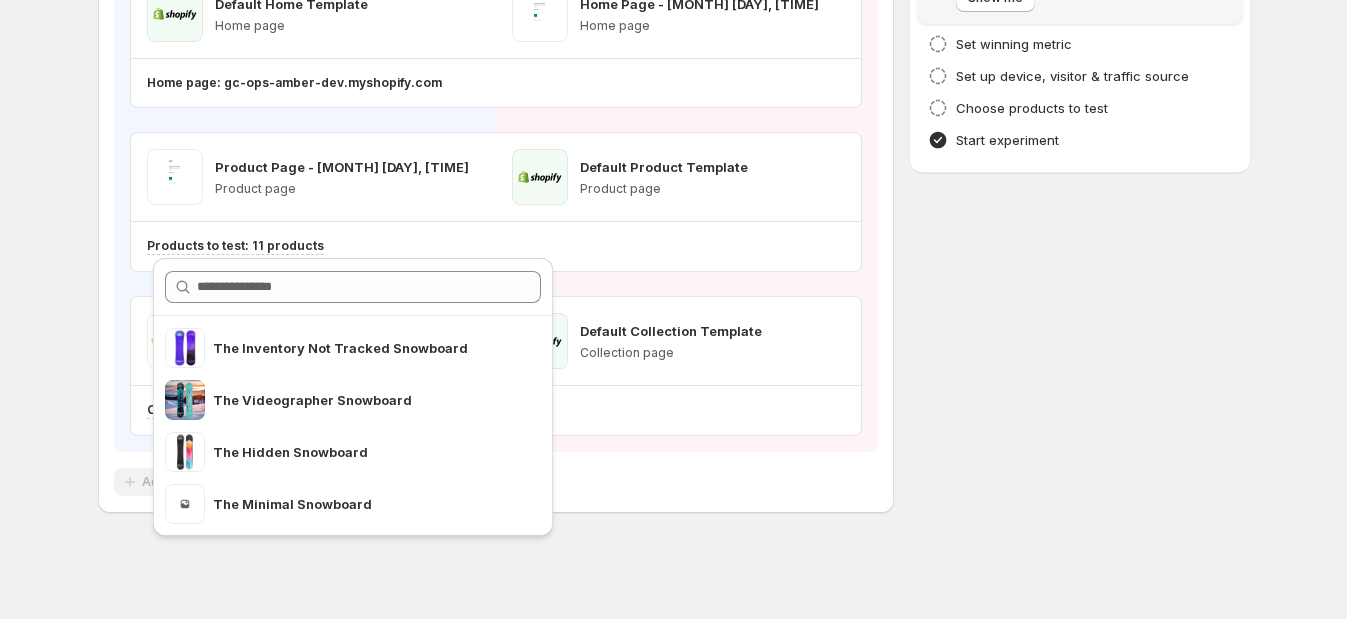 click on "Setup Guide Choose templates to test Setup test version Setup traffic split Decide what percentage of visitors will see the Control vs. the Variant. Show me Set winning metric Set up device, visitor & traffic source Choose products to test Start experiment" at bounding box center (1080, 186) 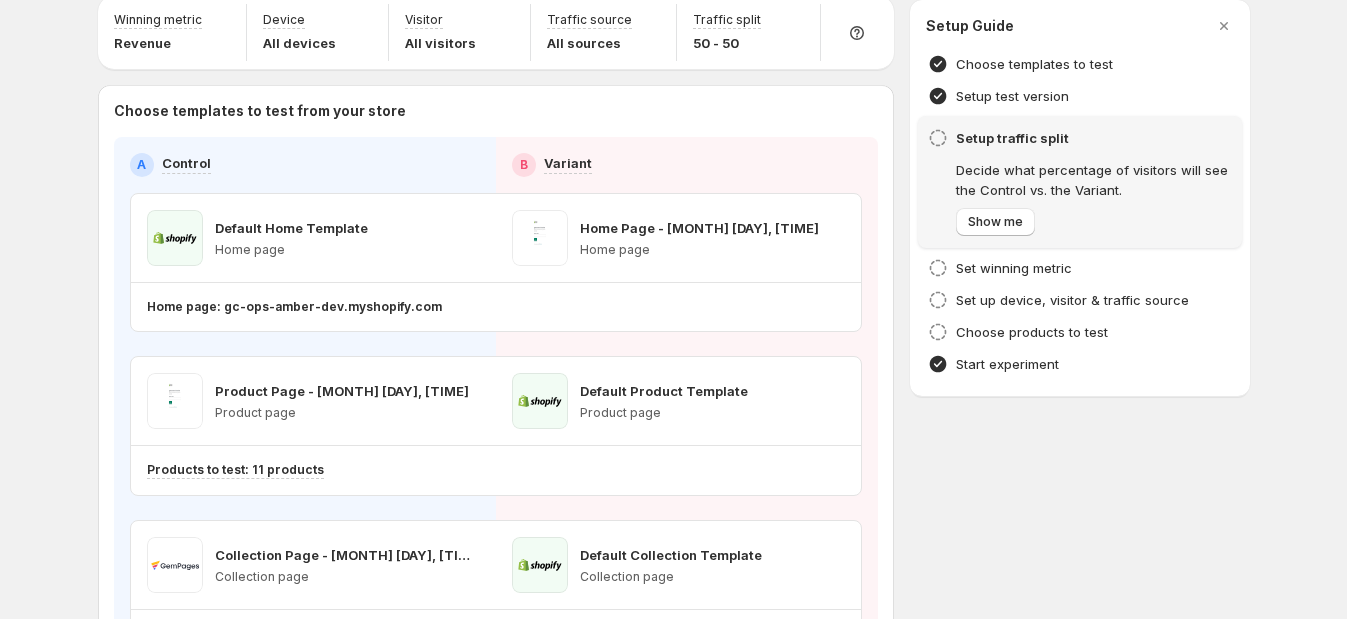 scroll, scrollTop: 0, scrollLeft: 0, axis: both 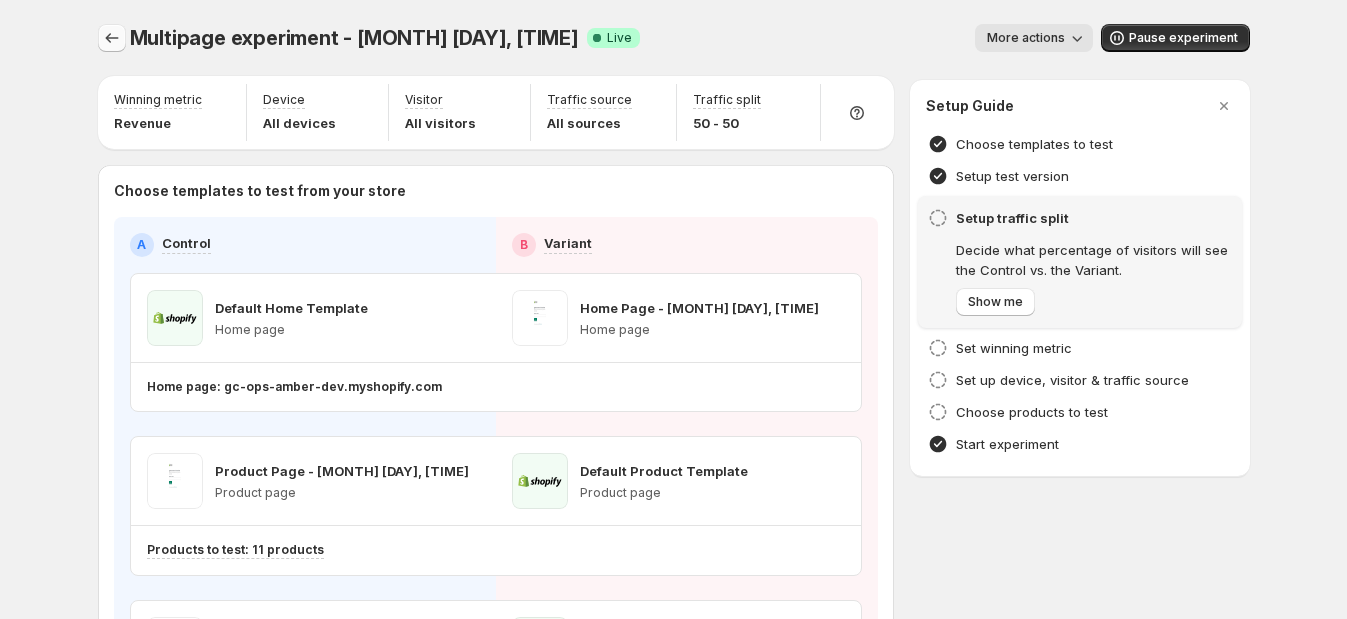 click 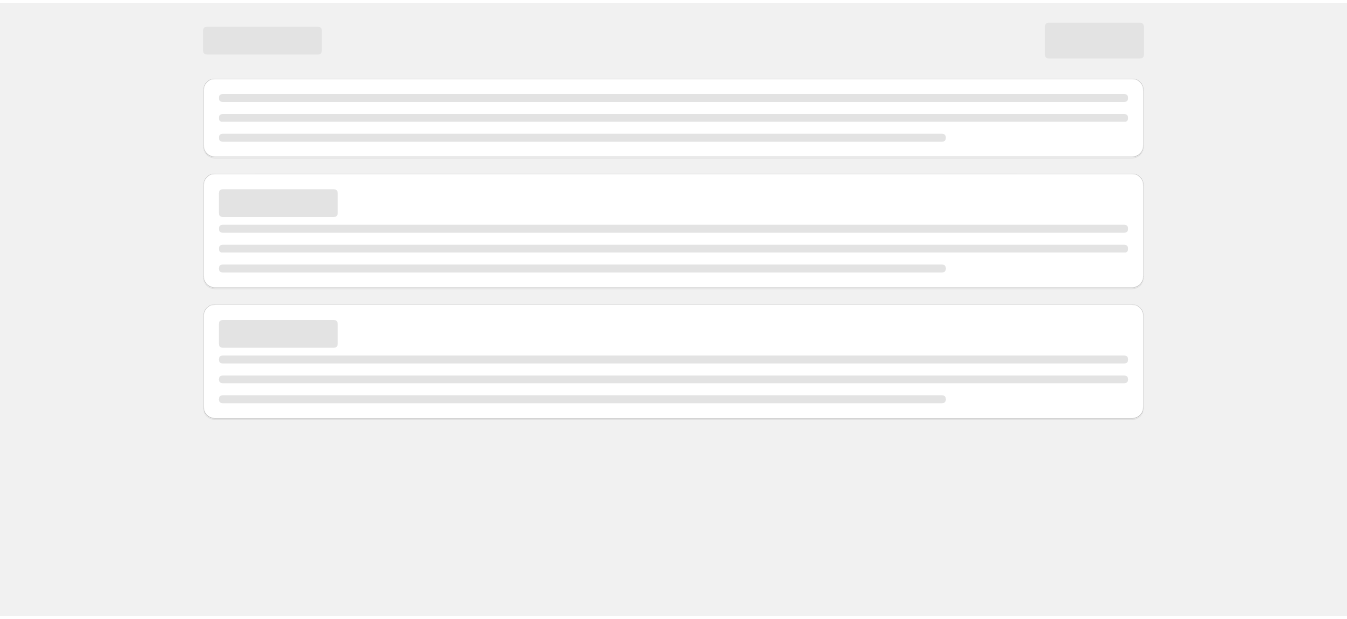 scroll, scrollTop: 0, scrollLeft: 0, axis: both 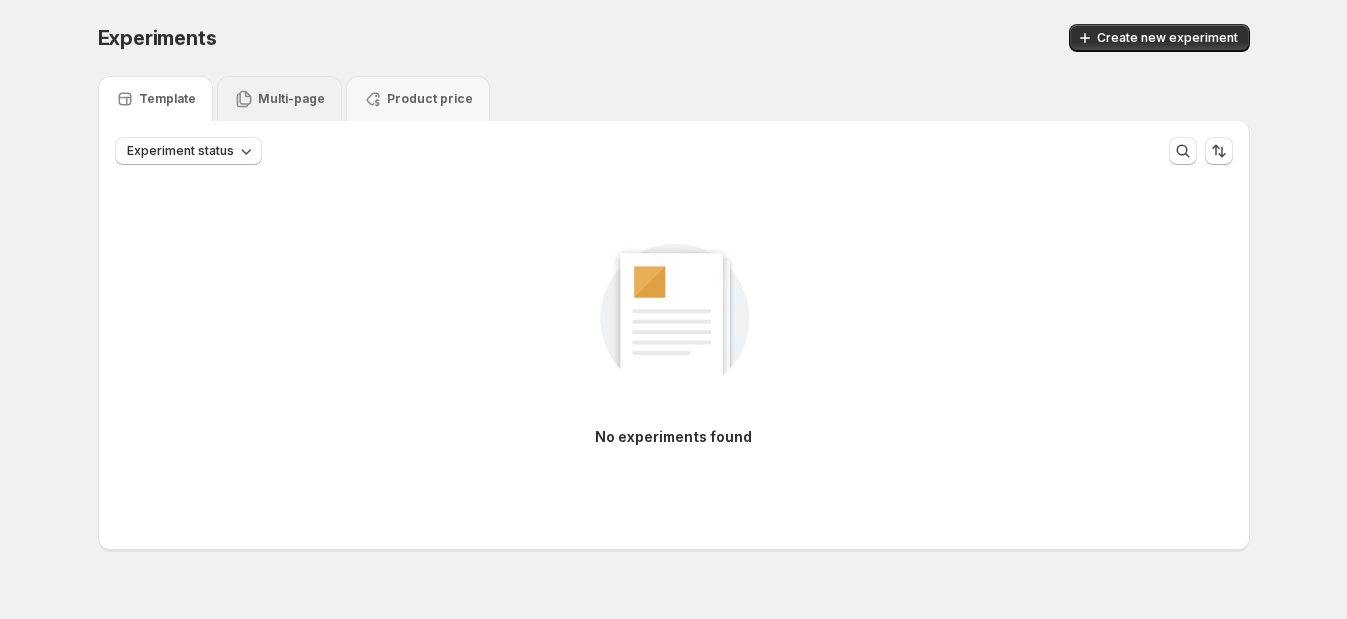 click on "Multi-page" at bounding box center (291, 99) 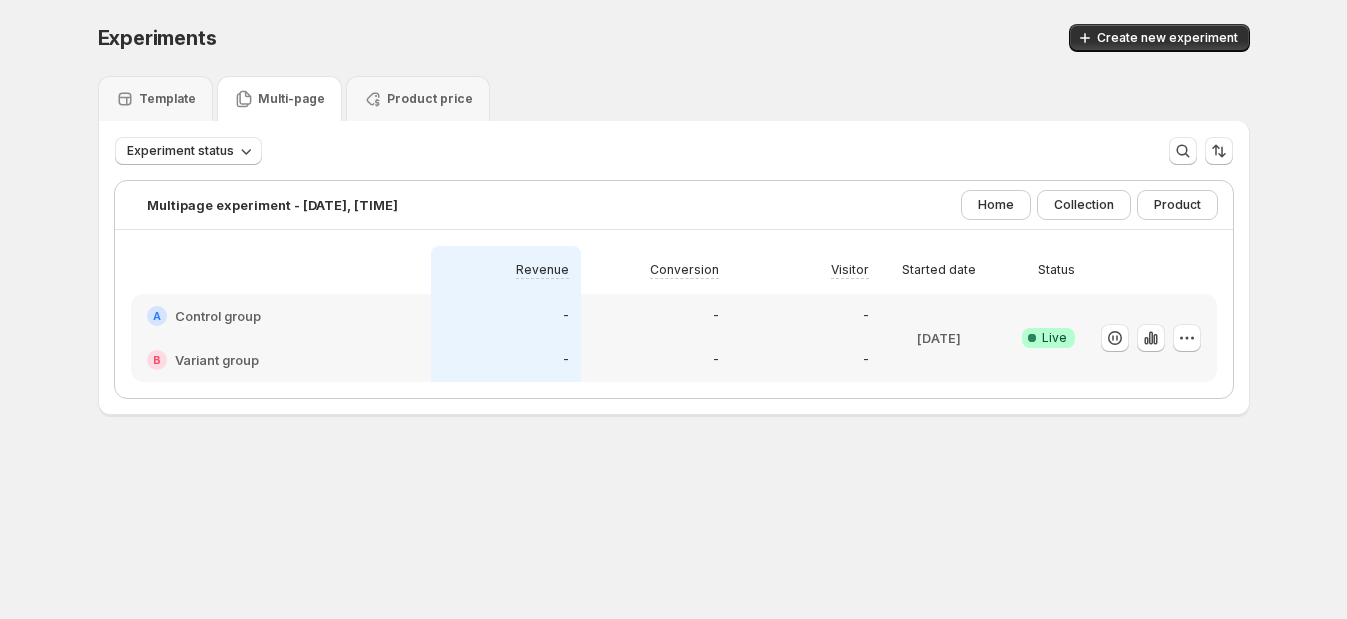 click on "Control group" at bounding box center [218, 316] 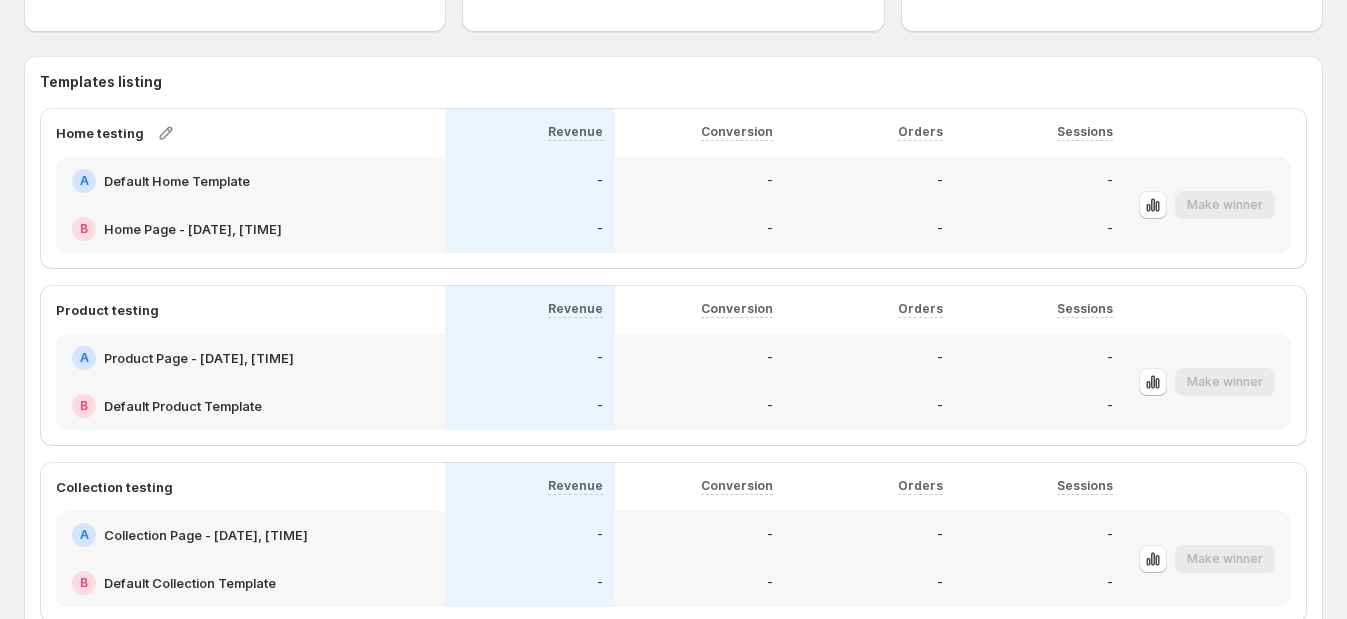 scroll, scrollTop: 719, scrollLeft: 0, axis: vertical 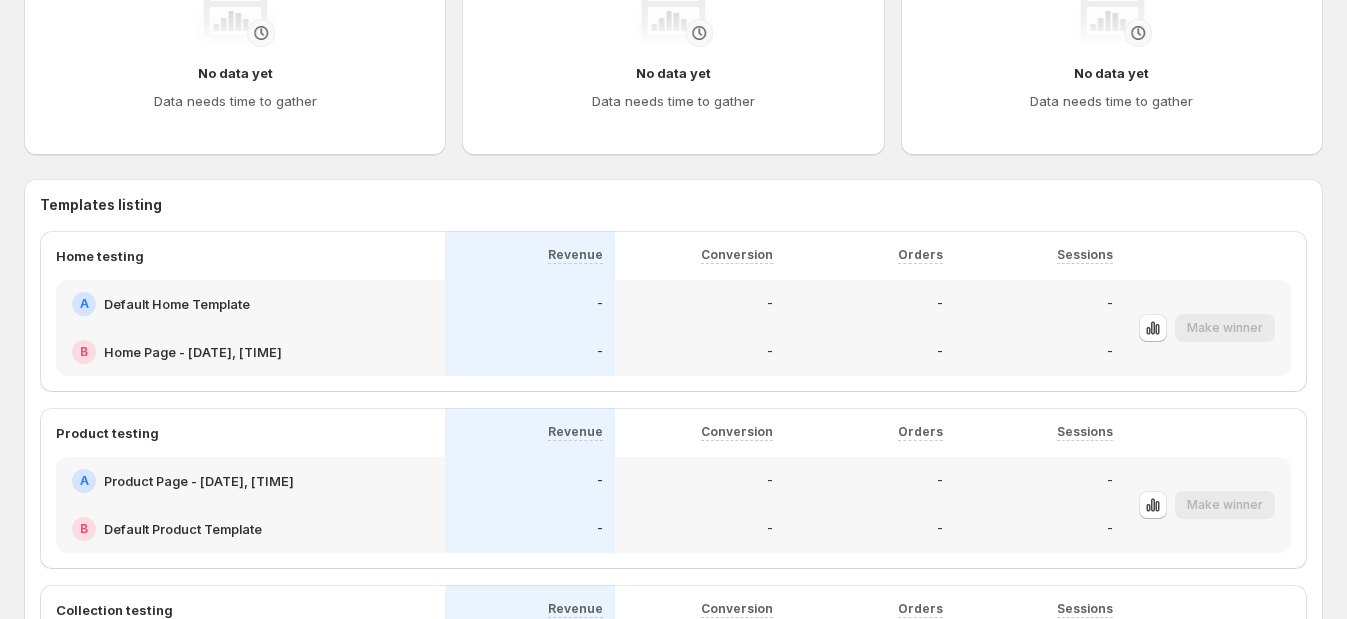 click on "Templates listing Home testing Revenue Conversion Orders Sessions A Default Home Template B Home Page - Jun 13, 11:10:02 - - - - - - - - Make winner Product testing Revenue Conversion Orders Sessions A Product Page - Jun 12, 14:06:16 B Default Product Template - - - - - - - - Make winner Collection testing Revenue Conversion Orders Sessions A Collection Page - Jun 13, 11:26:14 B Default Collection Template - - - - - - - - Make winner" at bounding box center (673, 470) 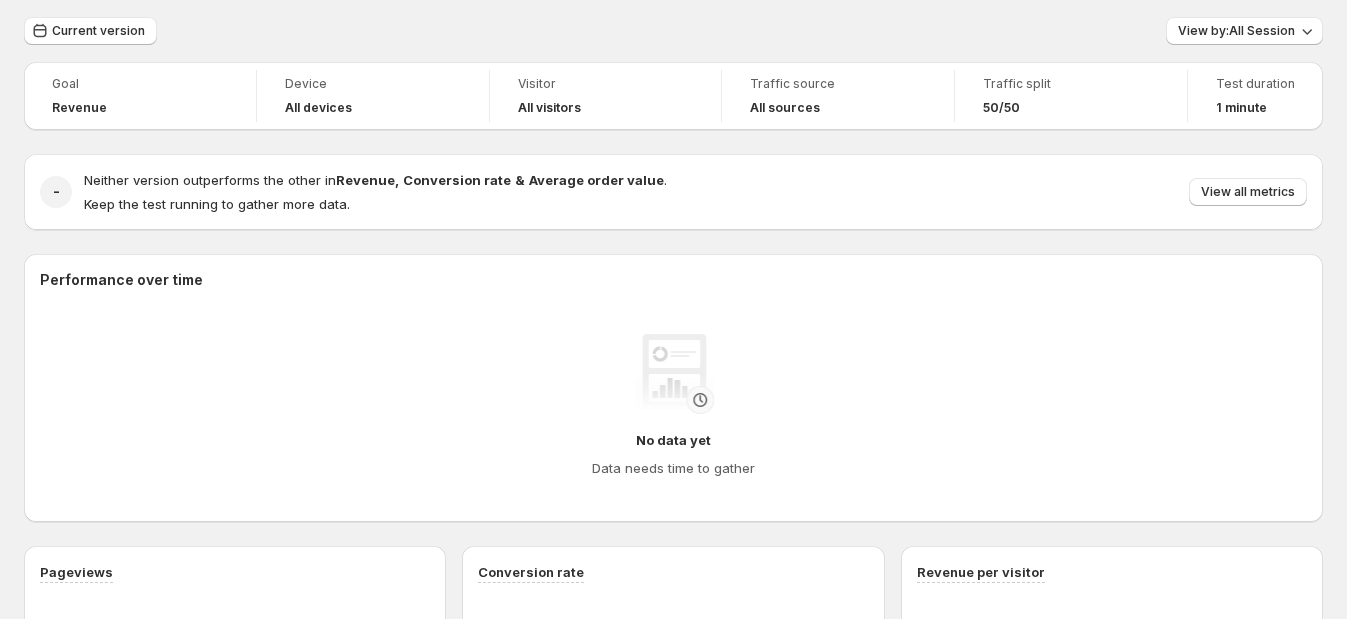 scroll, scrollTop: 0, scrollLeft: 0, axis: both 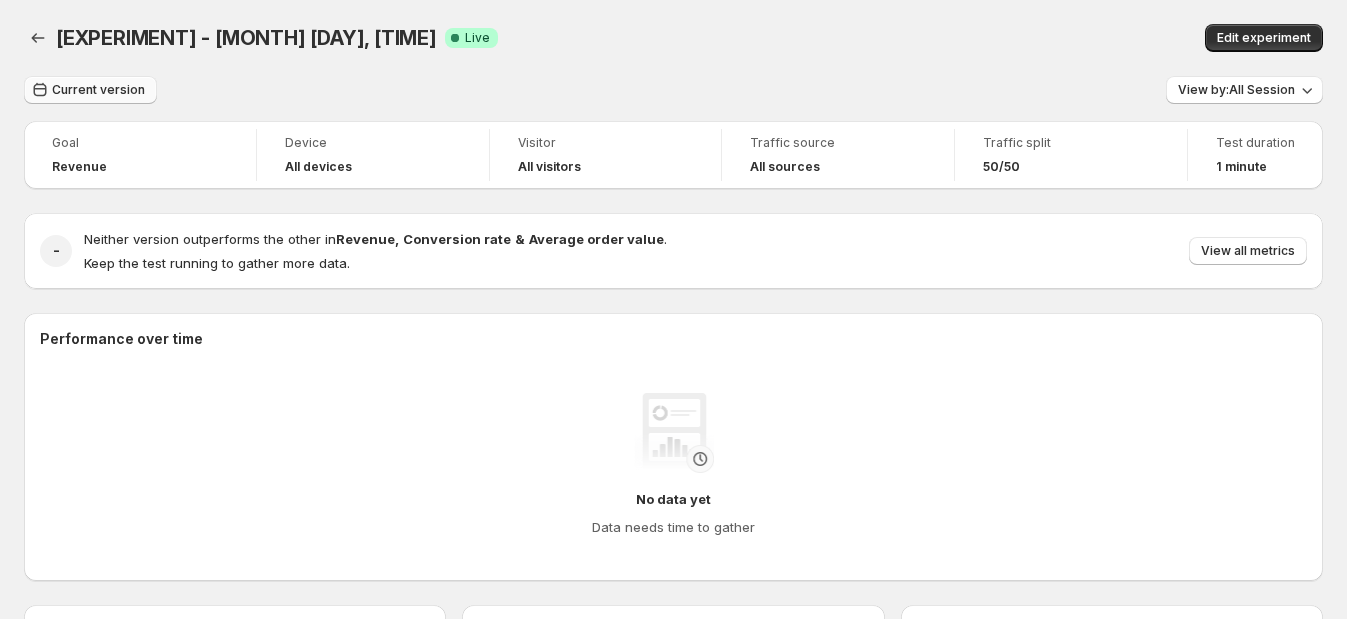 click on "Current version" at bounding box center (90, 90) 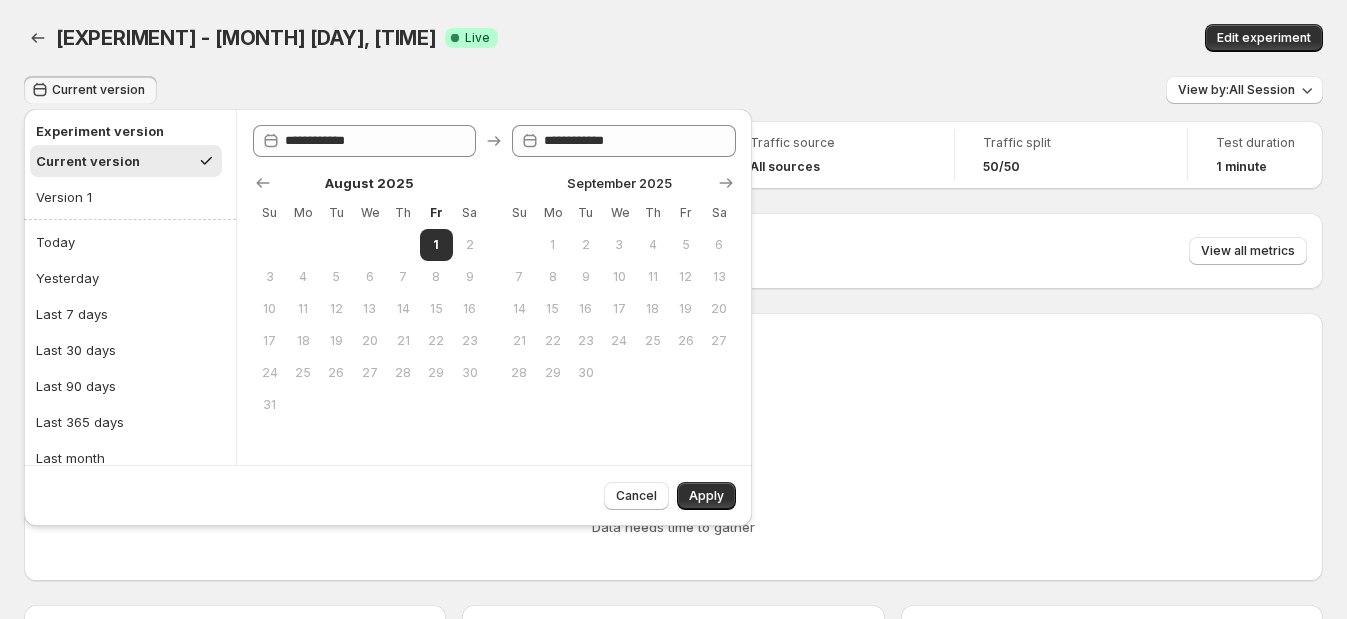 click on "Current version" at bounding box center (98, 90) 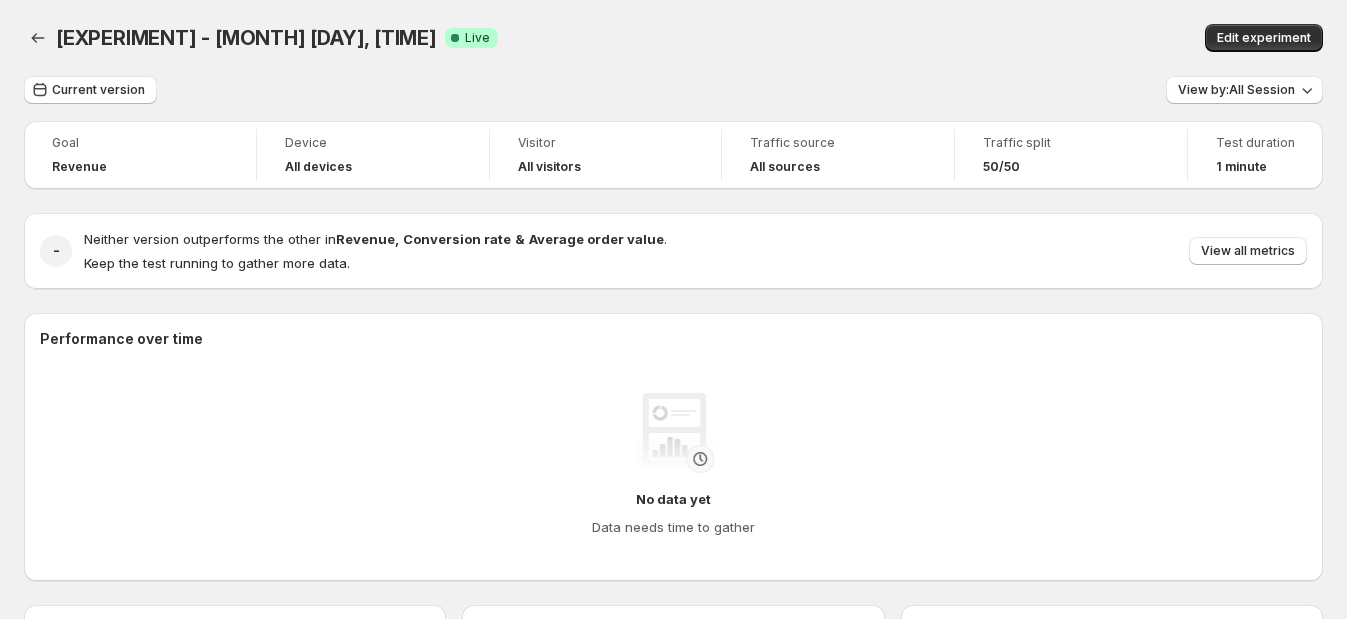click on "Multipage experiment - Jul 30, 13:25:02. This page is ready Multipage experiment - Jul 30, 13:25:02 Success Complete Live Edit experiment" at bounding box center (673, 38) 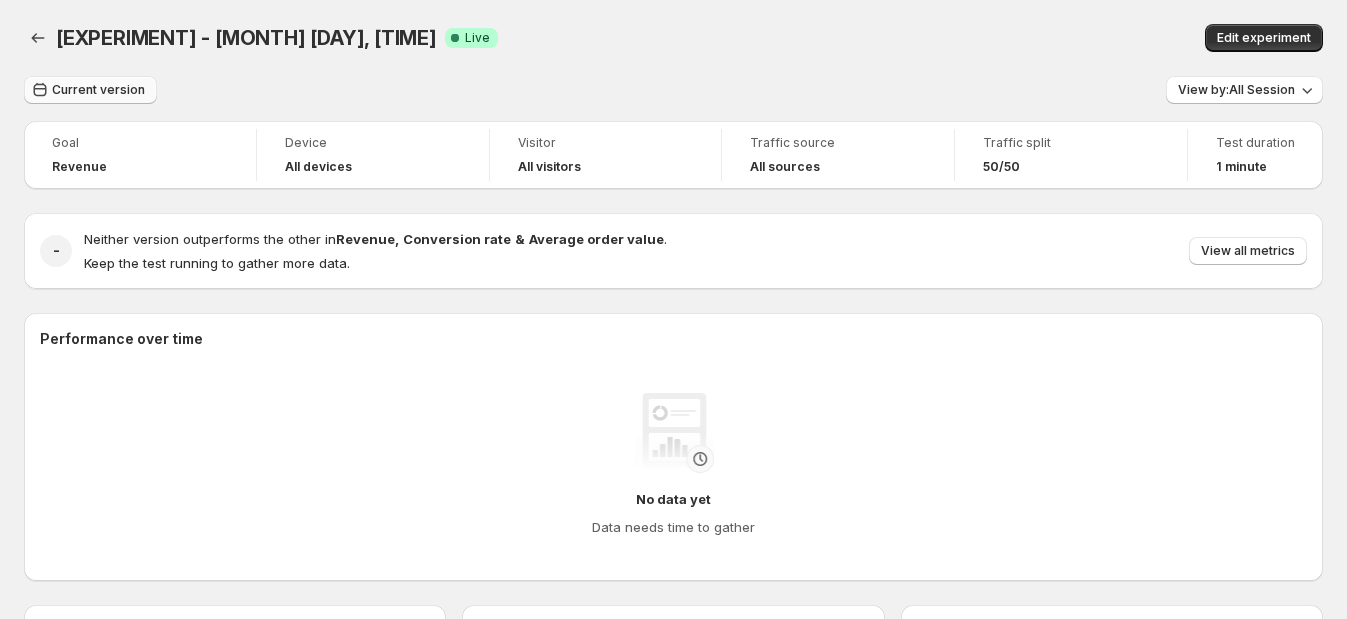 click on "Current version" at bounding box center (98, 90) 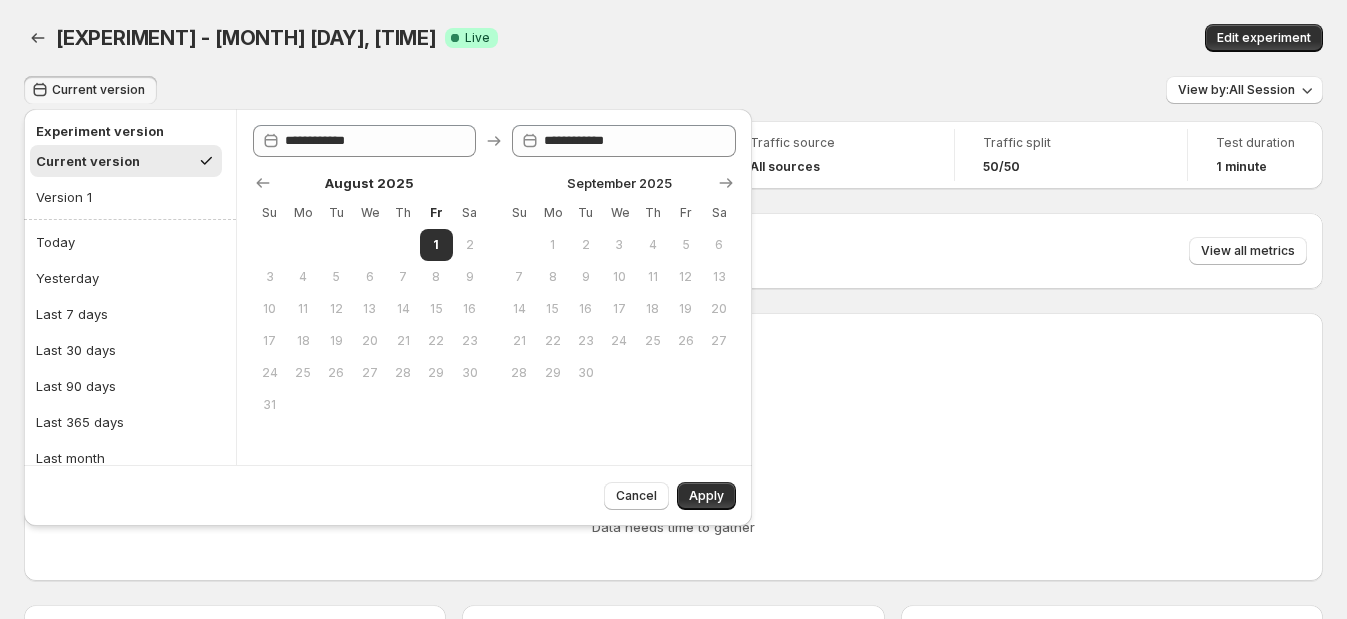 click on "Current version Version 1" at bounding box center [126, 179] 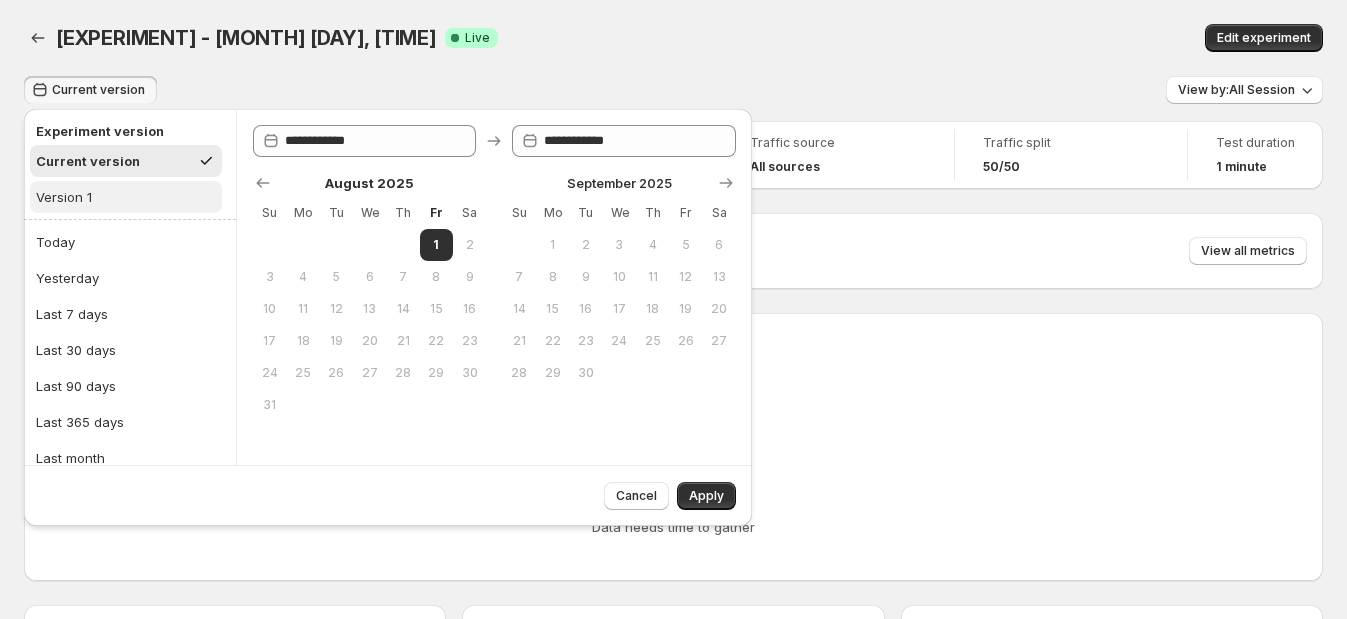 click on "Version 1" at bounding box center (126, 197) 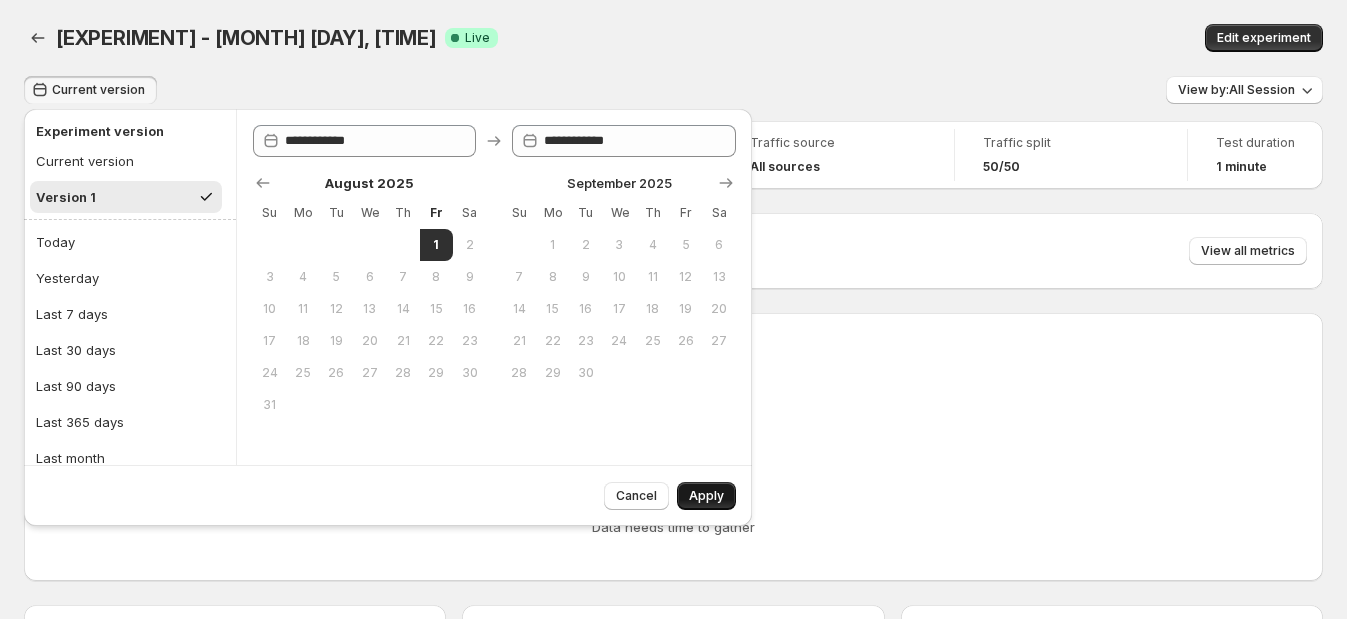 click on "Apply" at bounding box center (706, 496) 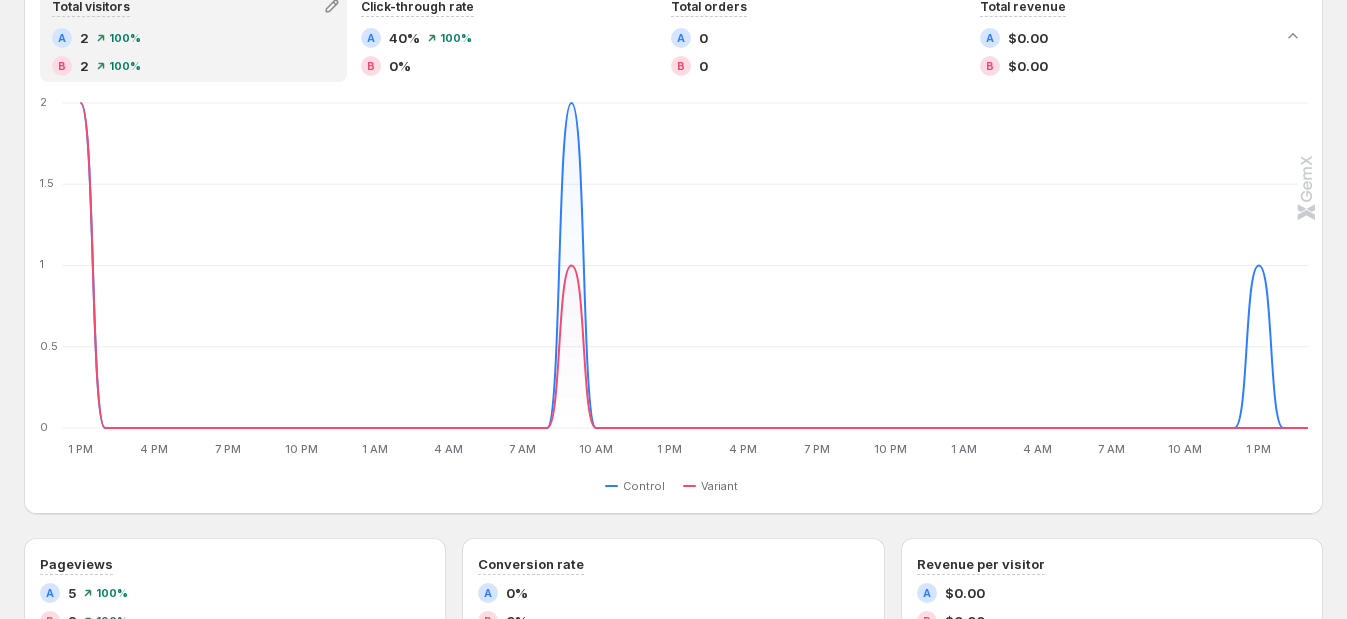 scroll, scrollTop: 0, scrollLeft: 0, axis: both 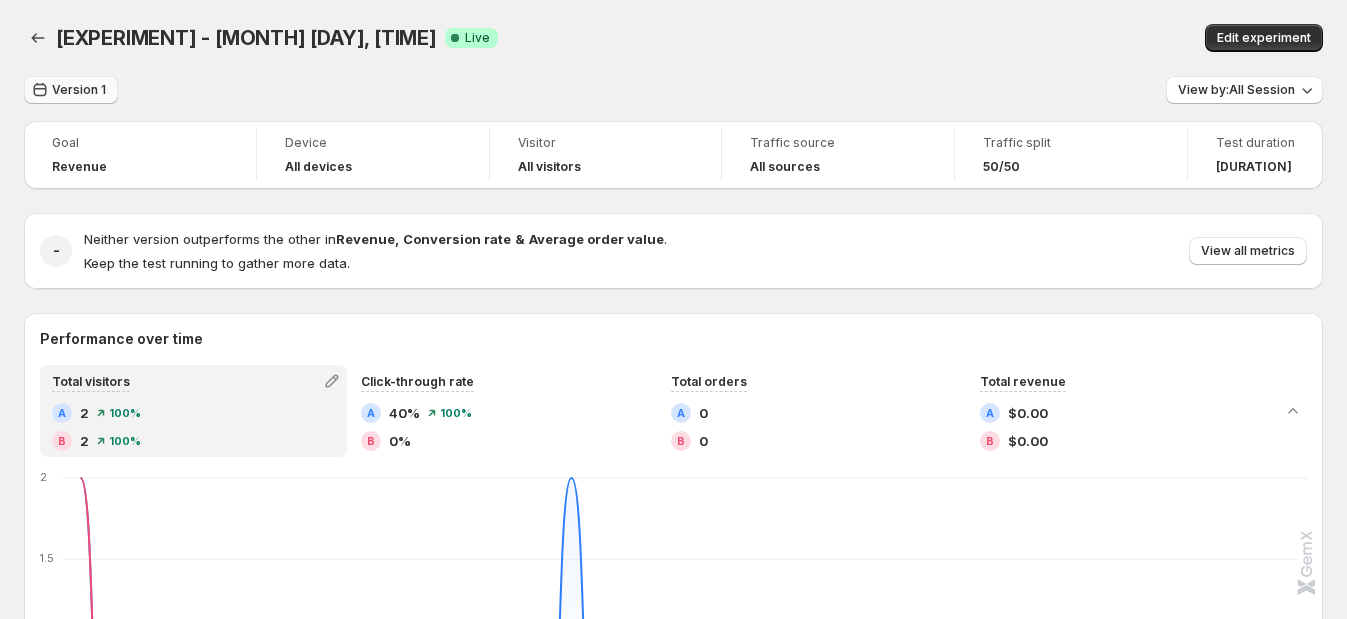 click on "Version 1" at bounding box center [79, 90] 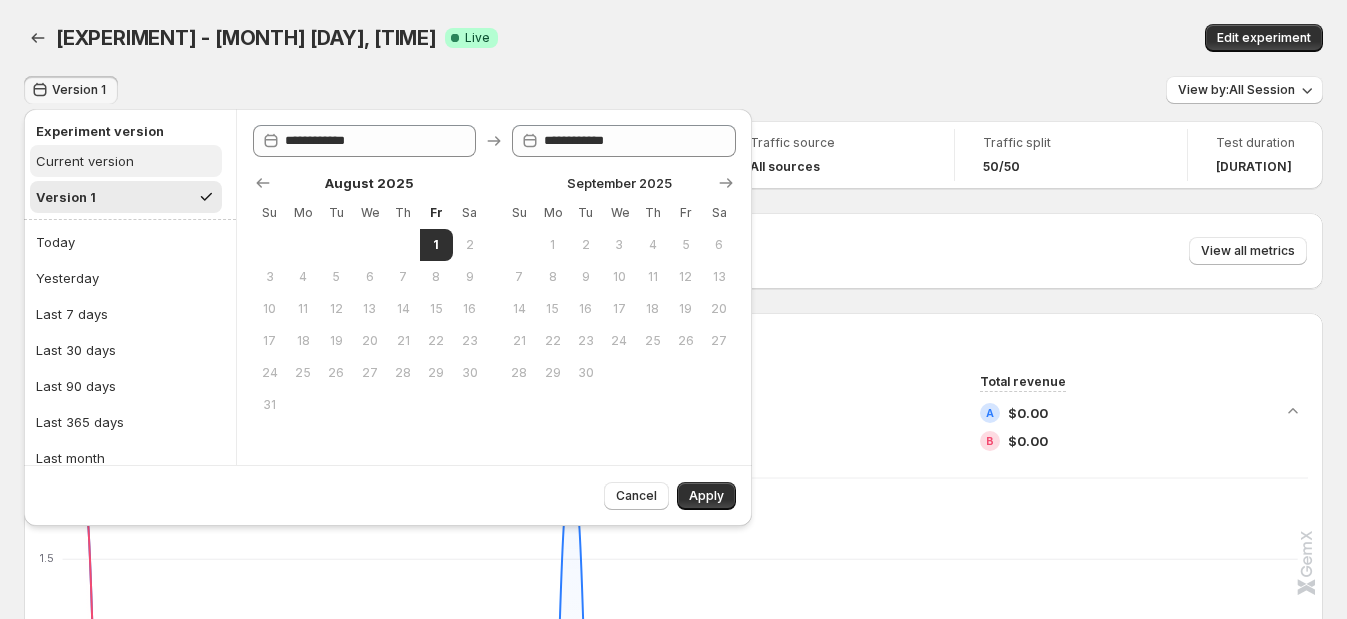click on "Current version" at bounding box center [85, 161] 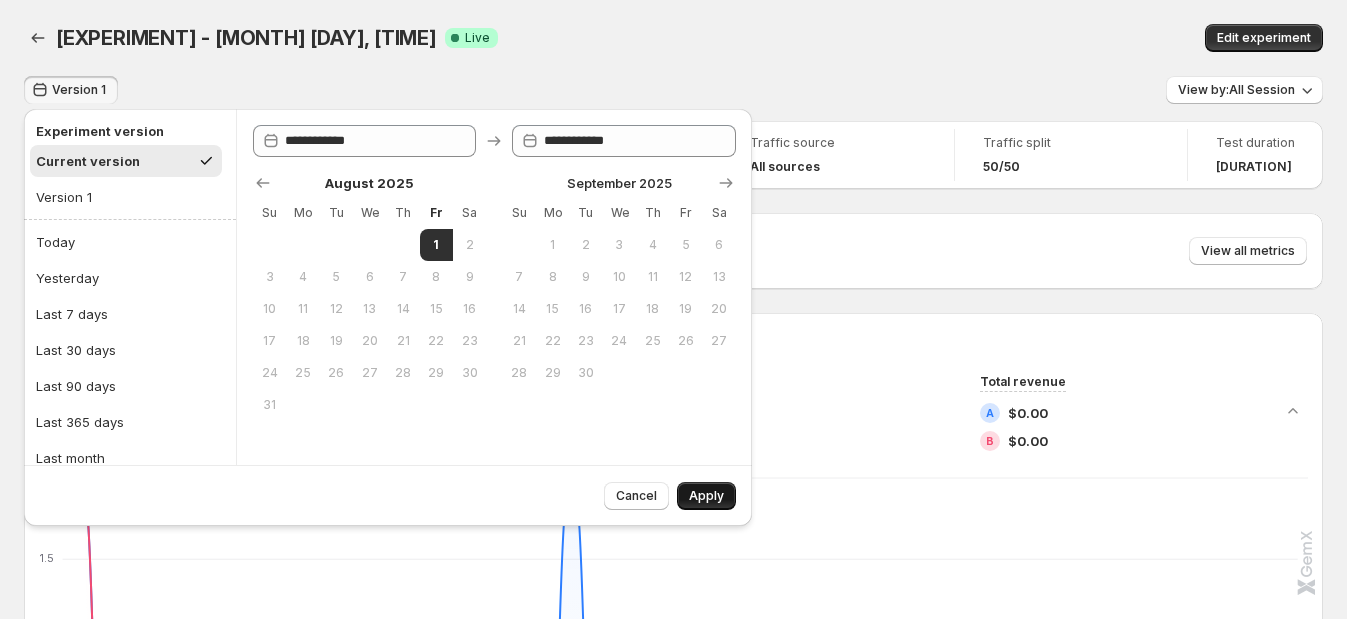 click on "Apply" at bounding box center (706, 496) 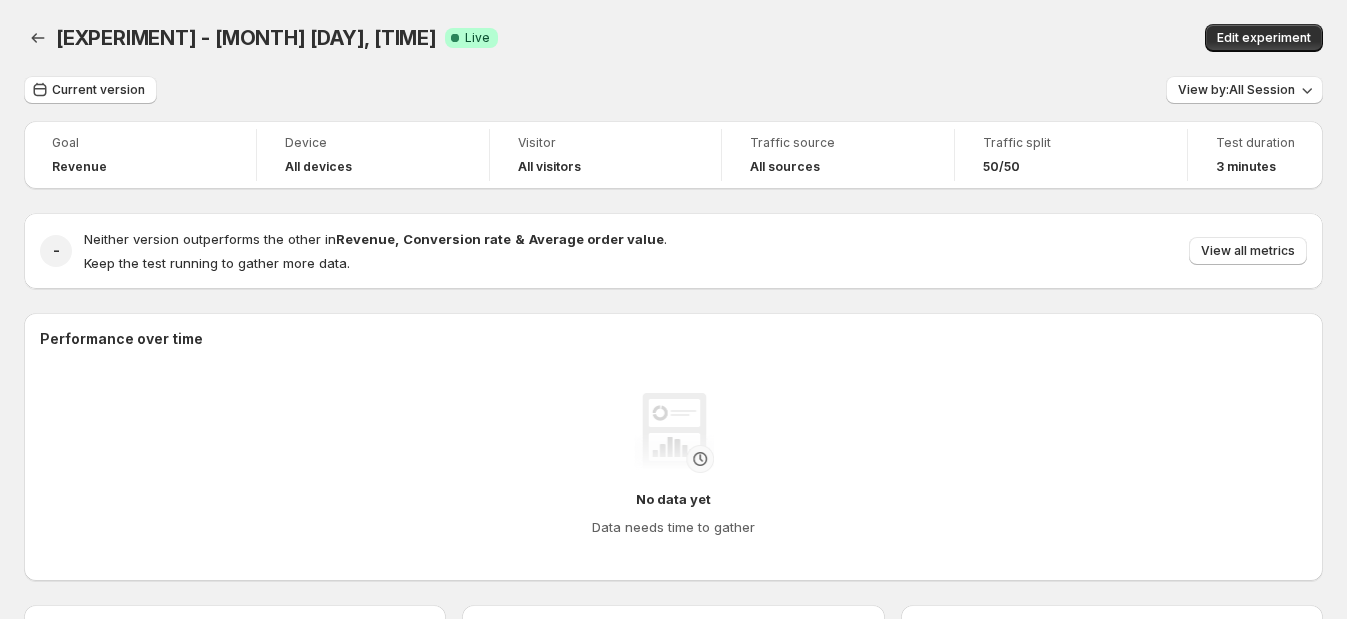 click on "Current version View by:  All Session" at bounding box center (673, 90) 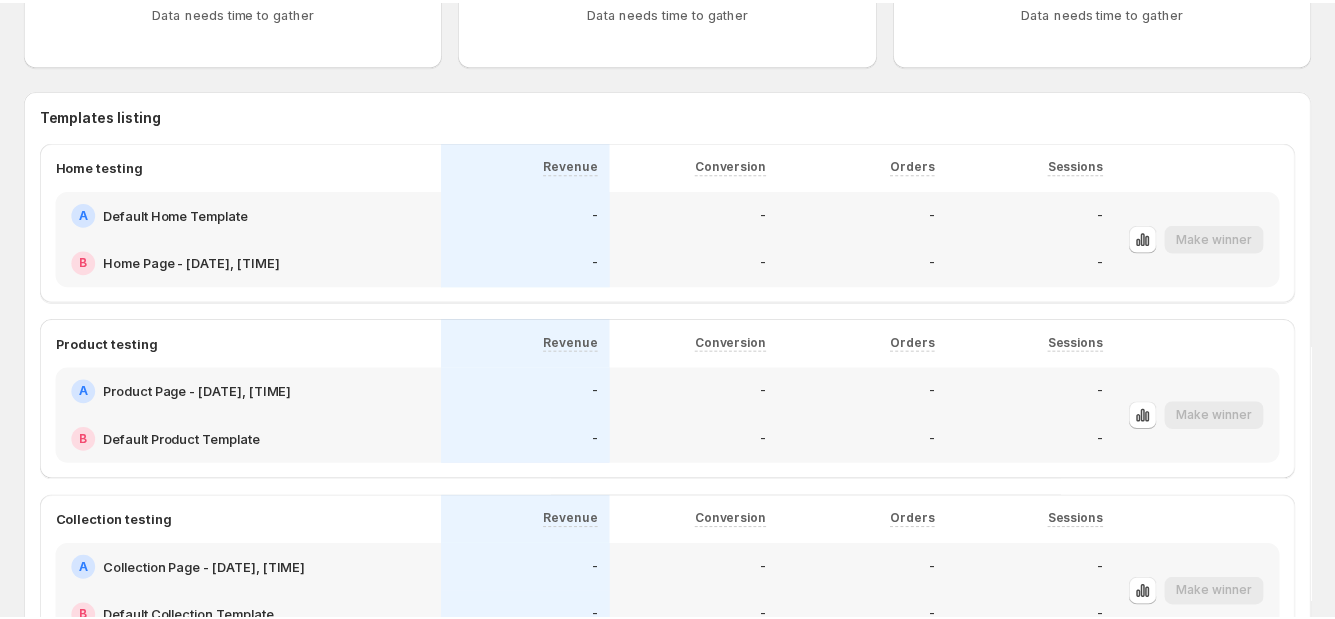 scroll, scrollTop: 719, scrollLeft: 0, axis: vertical 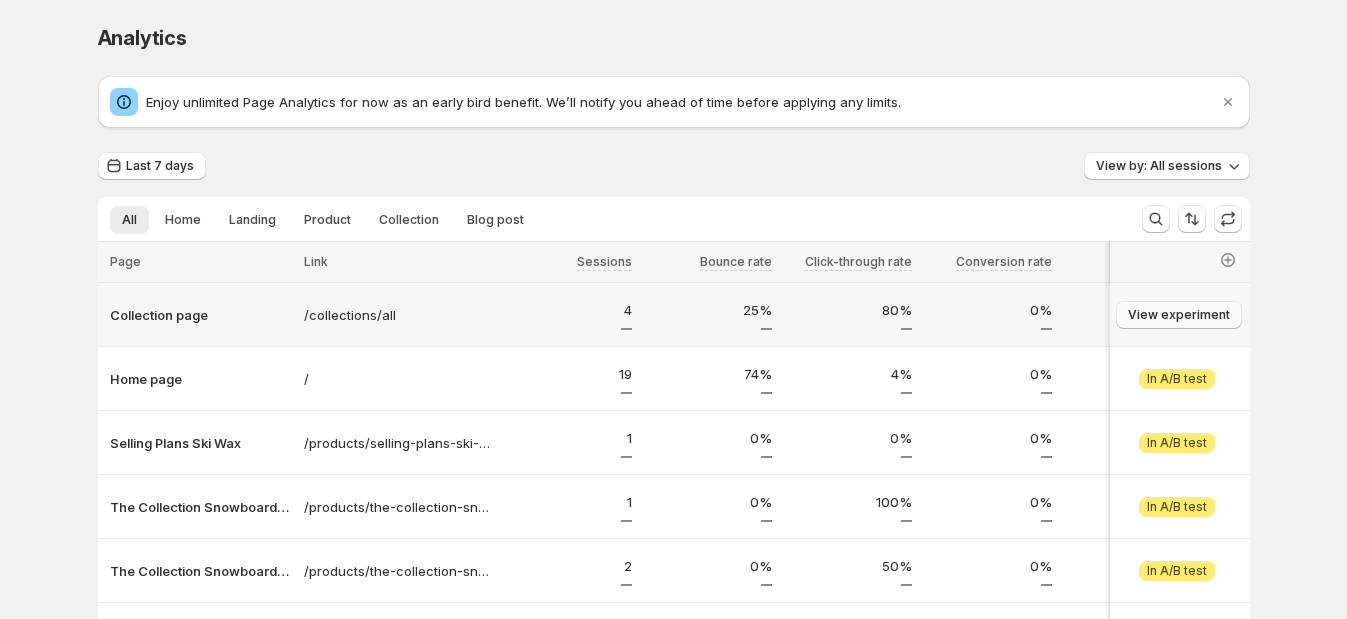 click on "View experiment" at bounding box center [1179, 315] 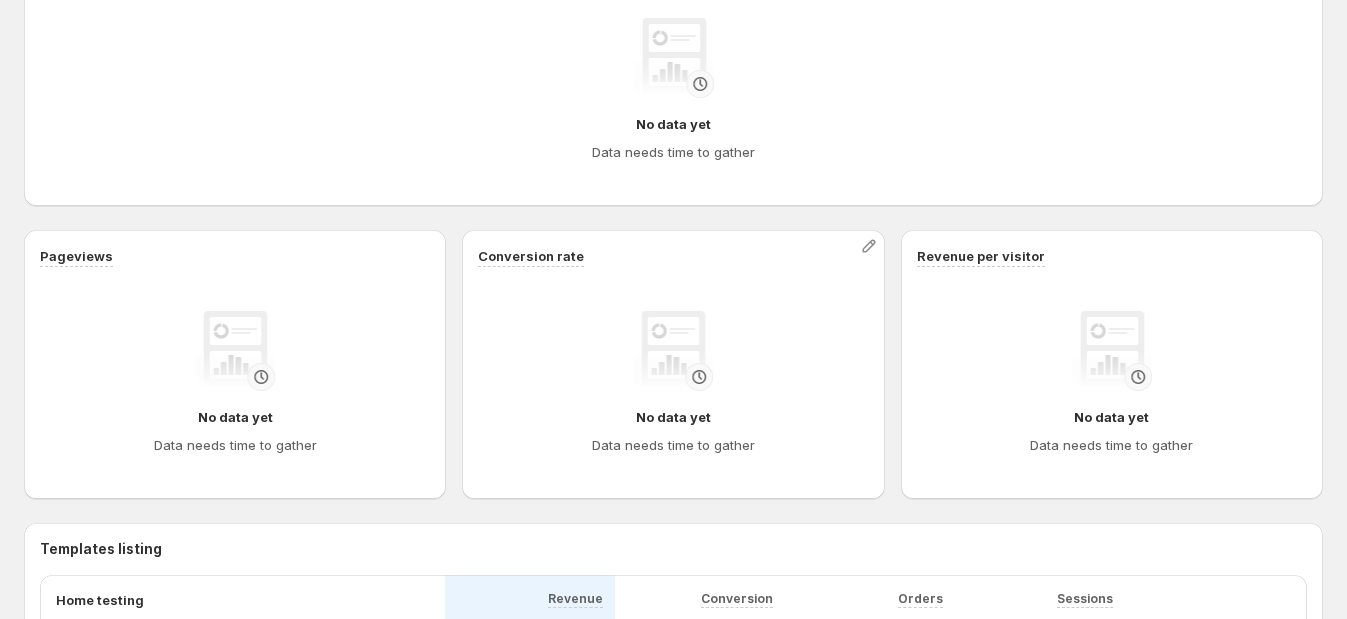 scroll, scrollTop: 874, scrollLeft: 0, axis: vertical 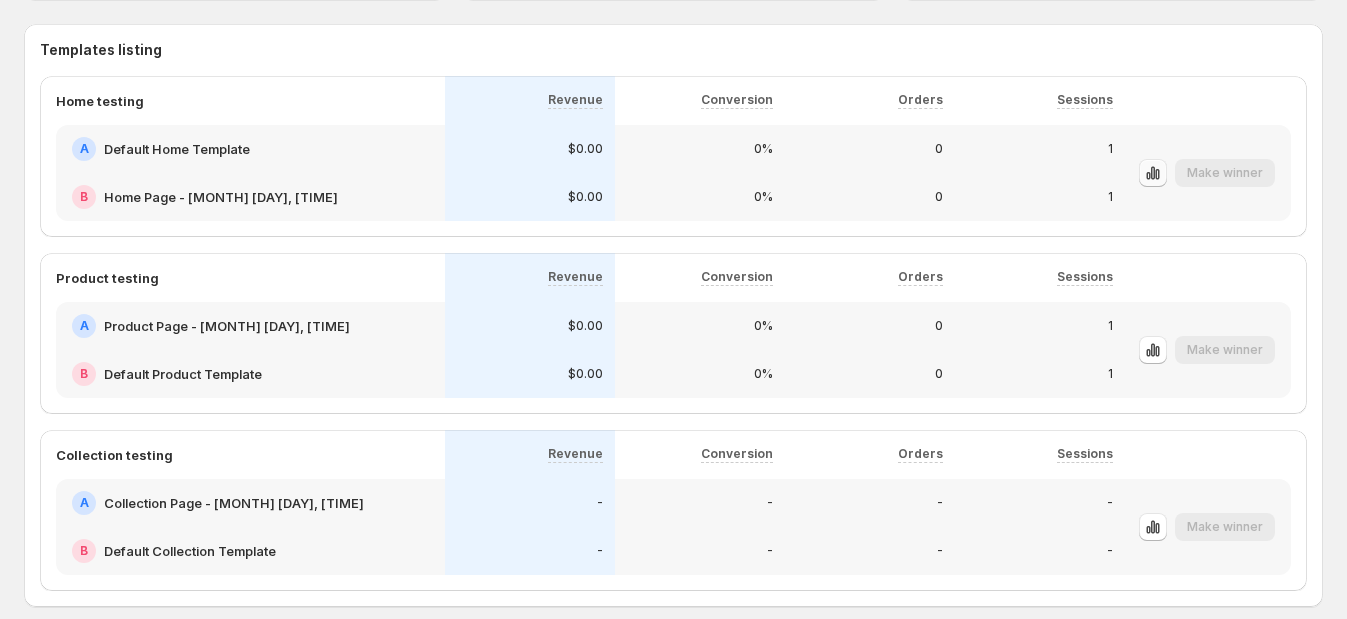 click 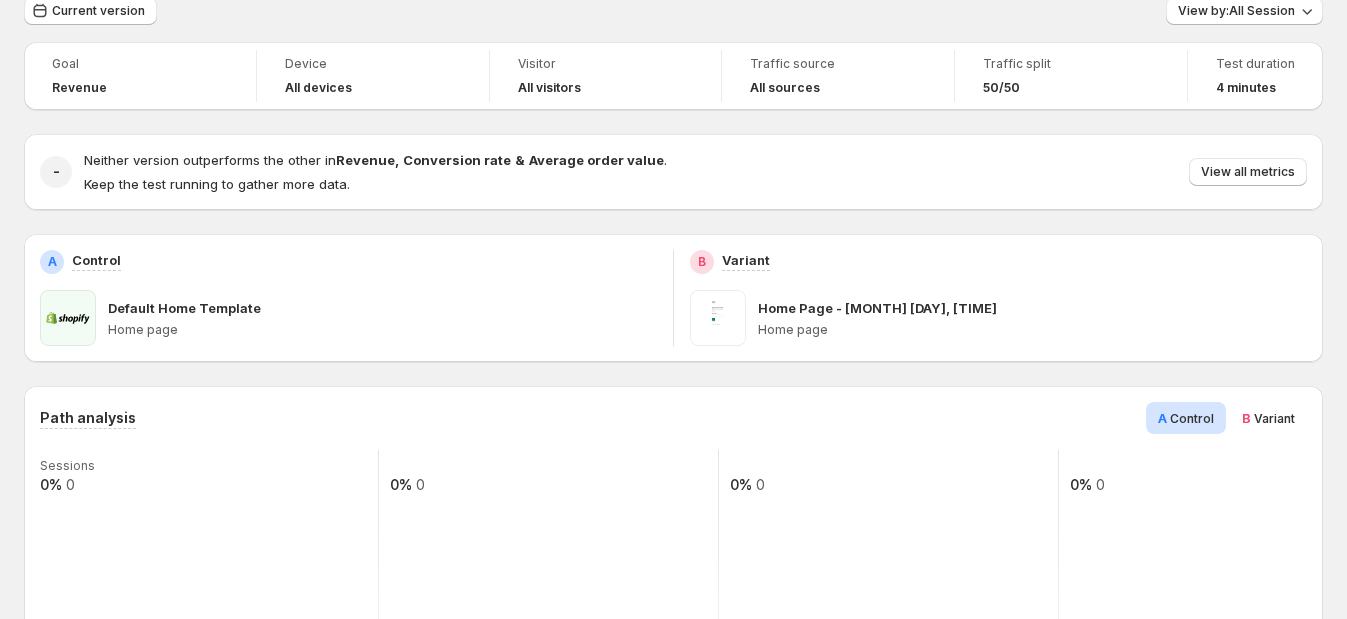 scroll, scrollTop: 0, scrollLeft: 0, axis: both 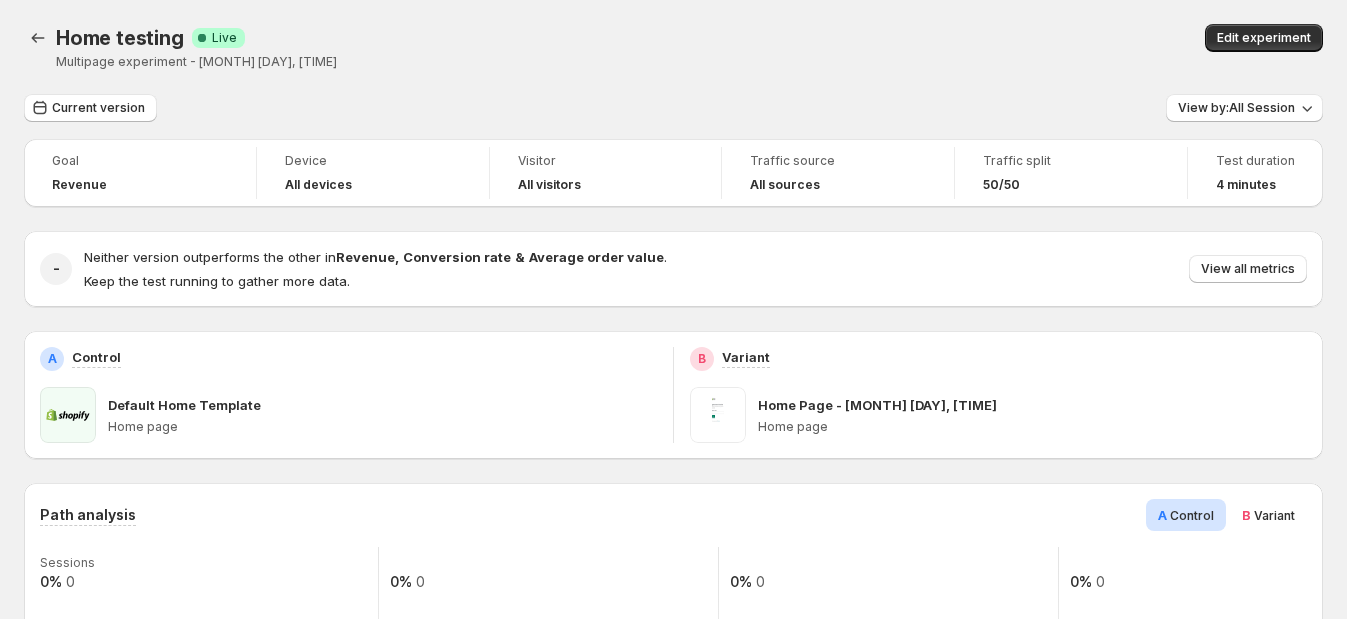 click on "B   Variant" at bounding box center [1268, 515] 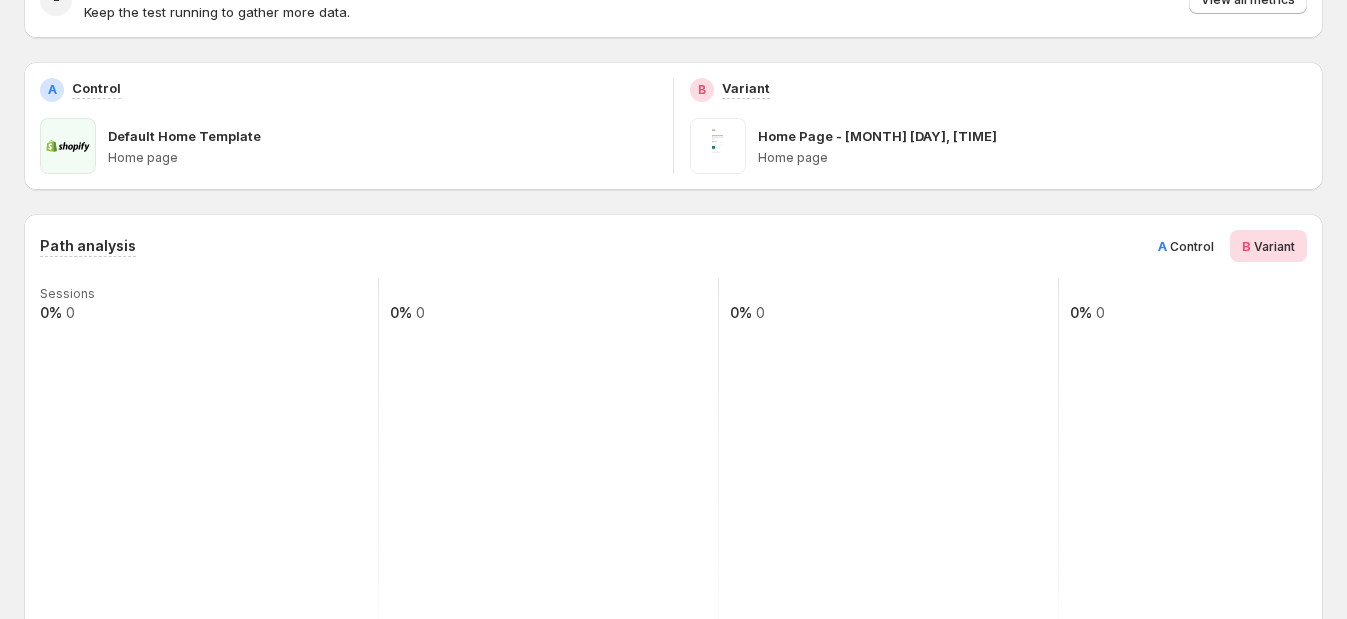 scroll, scrollTop: 249, scrollLeft: 0, axis: vertical 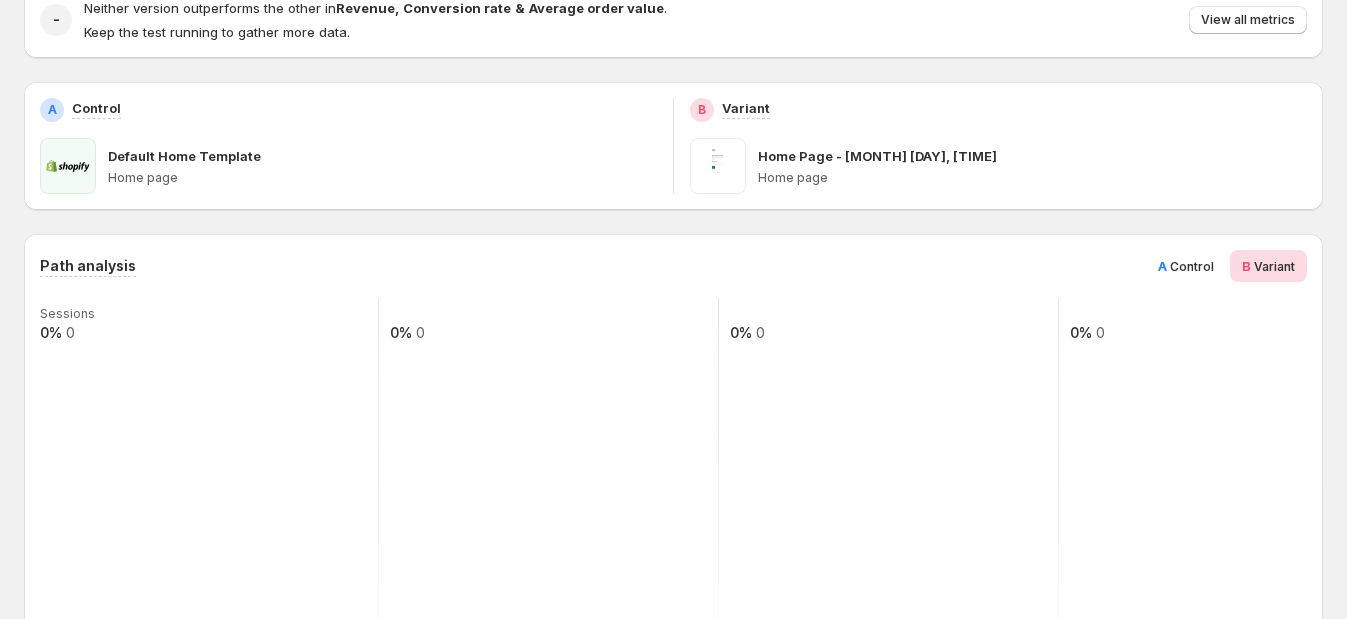 click on "Control" at bounding box center [1192, 266] 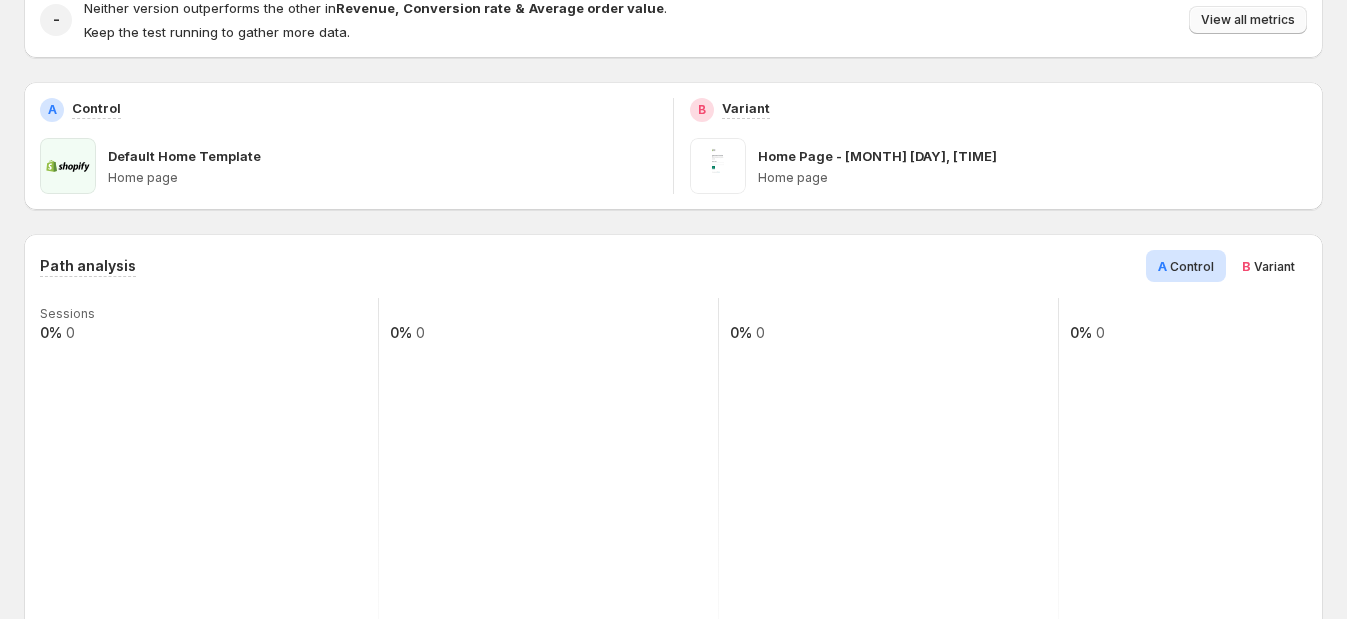 click on "View all metrics" at bounding box center (1248, 20) 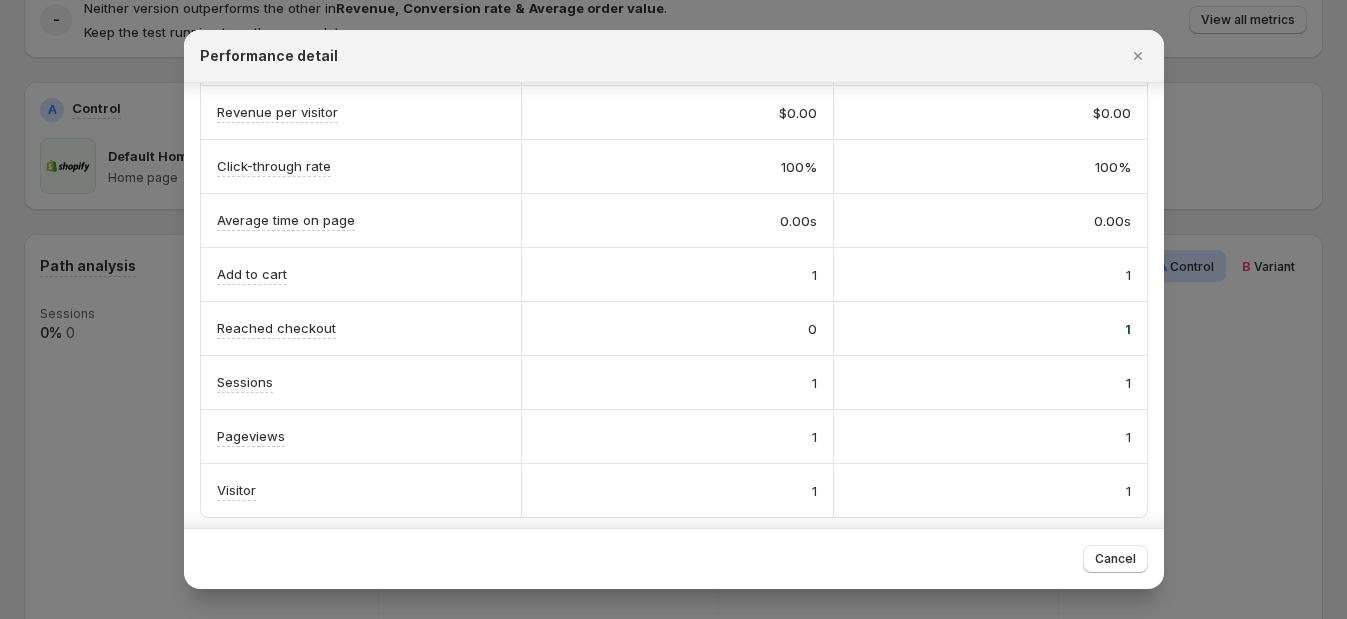 scroll, scrollTop: 158, scrollLeft: 0, axis: vertical 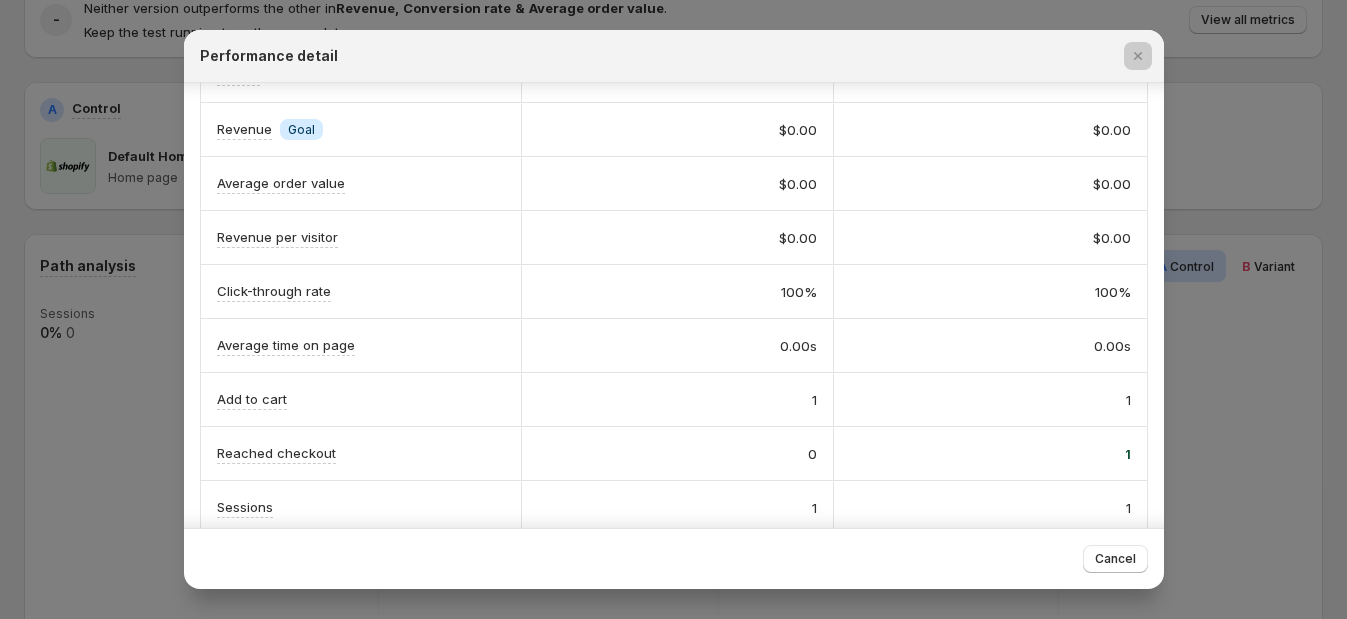 click at bounding box center [673, 309] 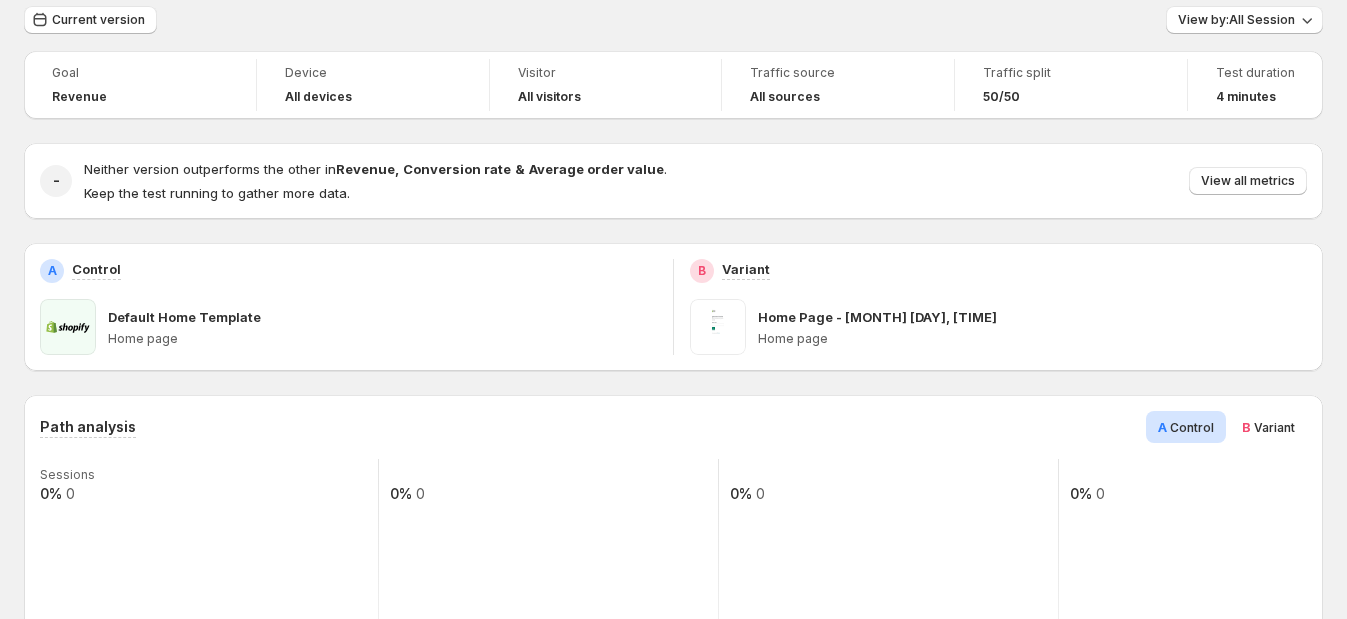 scroll, scrollTop: 0, scrollLeft: 0, axis: both 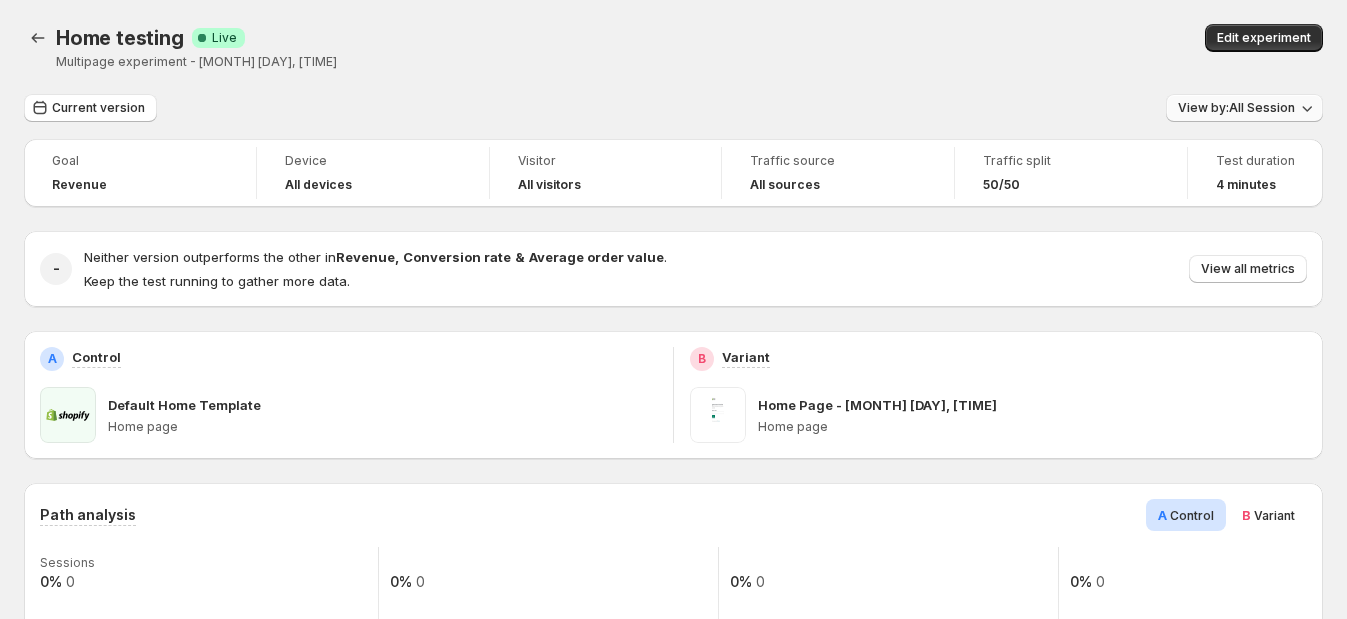 click on "View by:  All Session" at bounding box center (1236, 108) 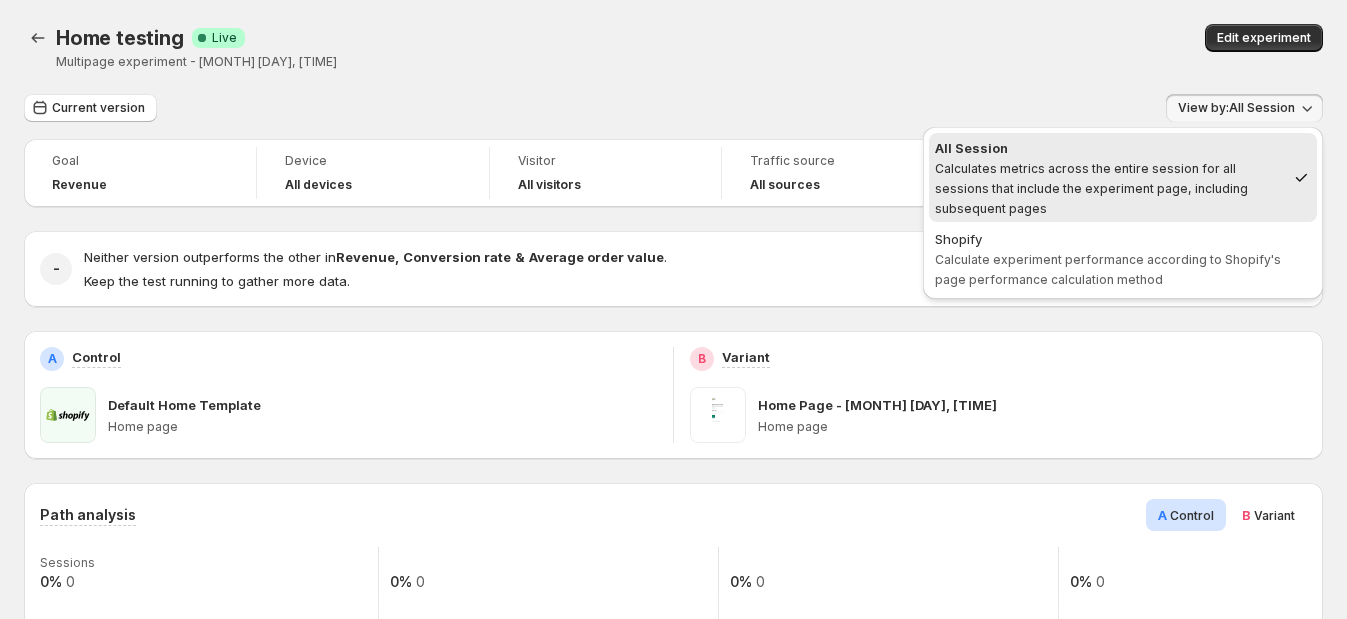 click on "Shopify" at bounding box center (1123, 239) 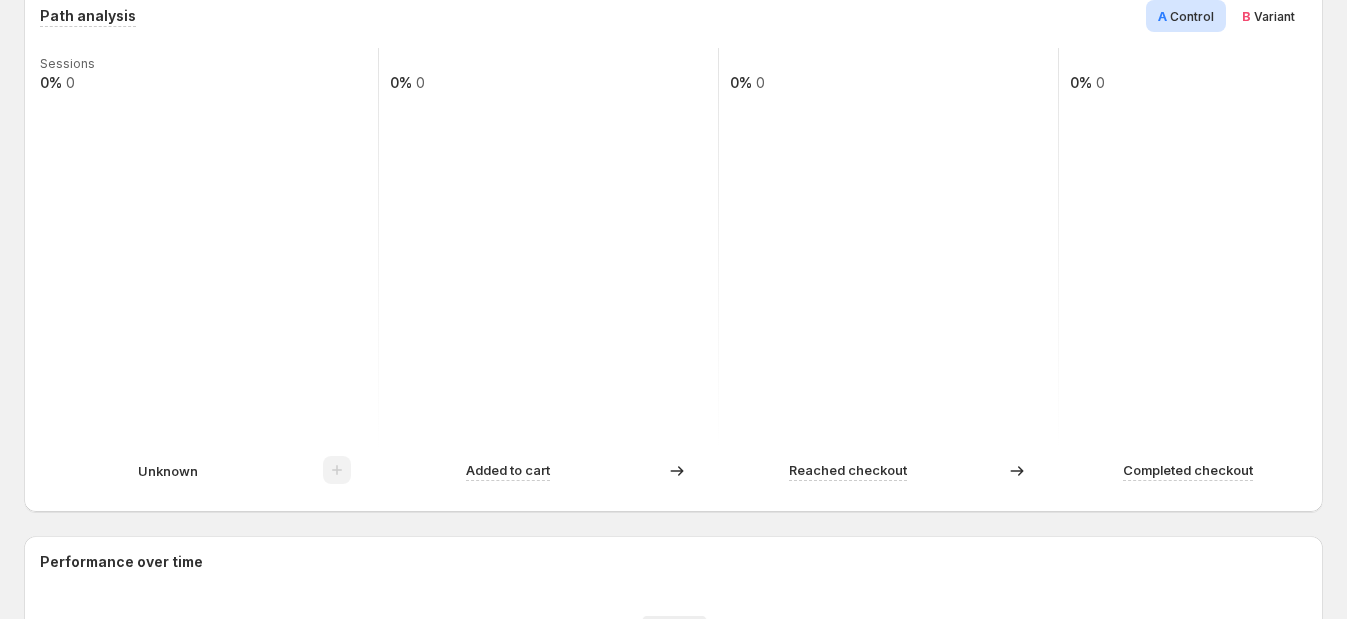 scroll, scrollTop: 874, scrollLeft: 0, axis: vertical 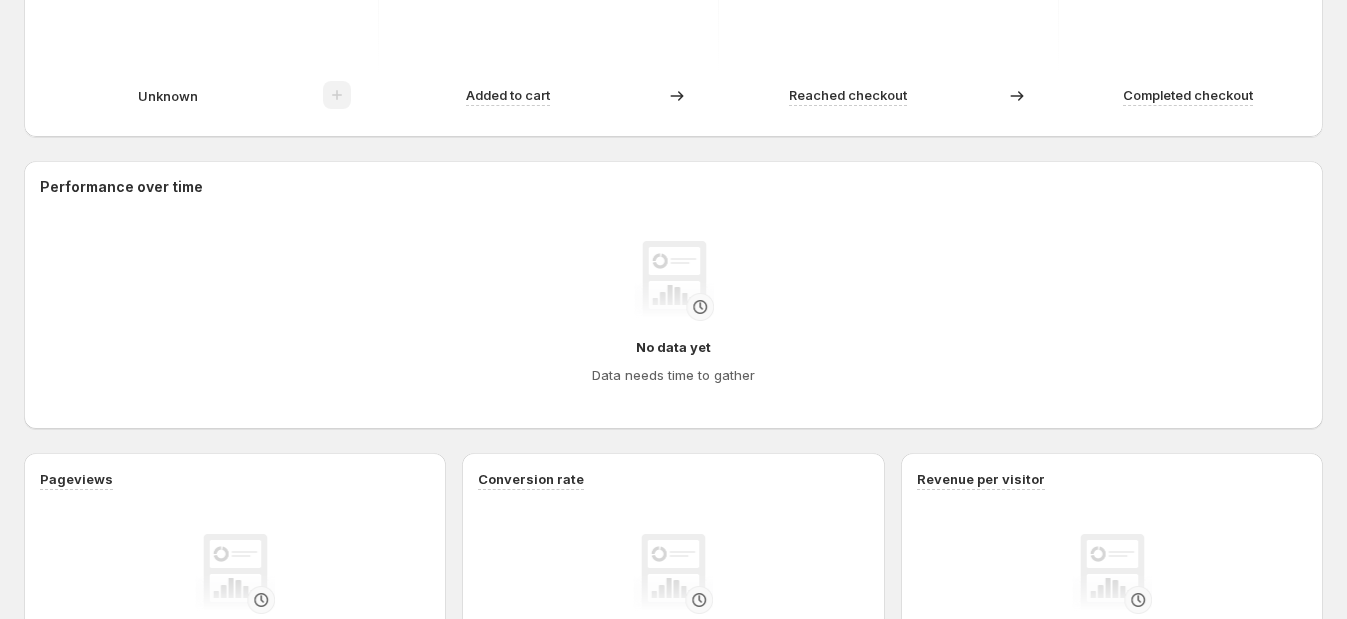 click at bounding box center (337, 95) 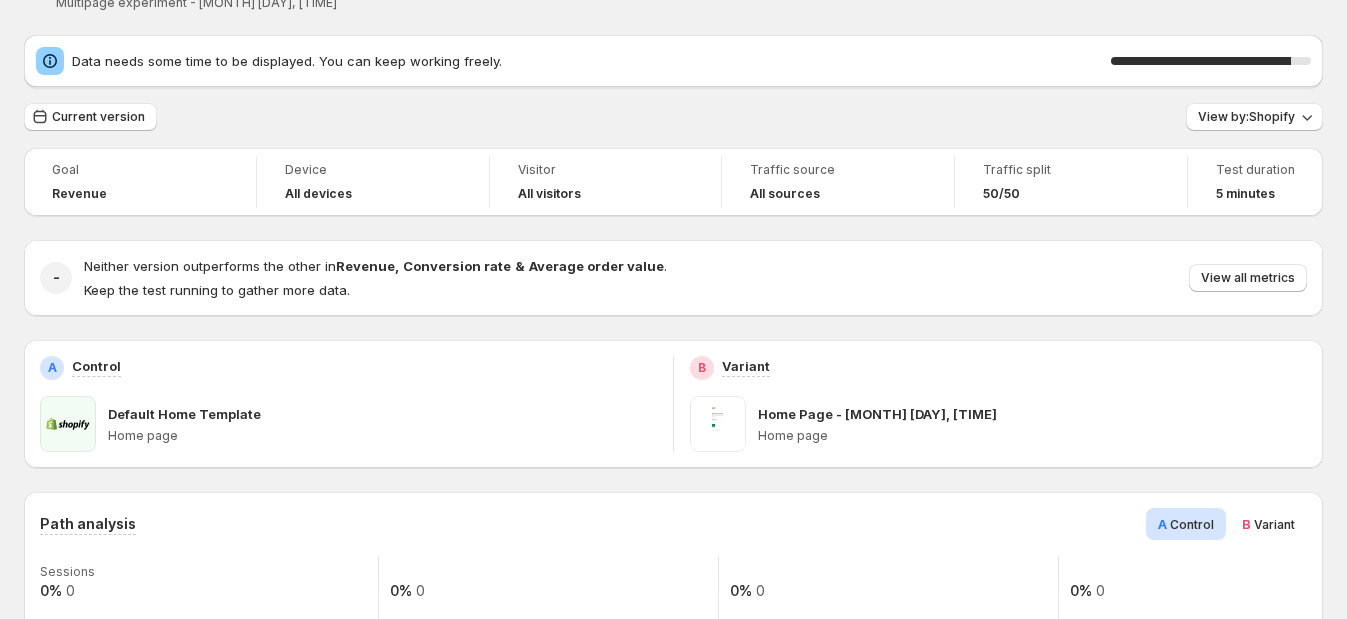 scroll, scrollTop: 0, scrollLeft: 0, axis: both 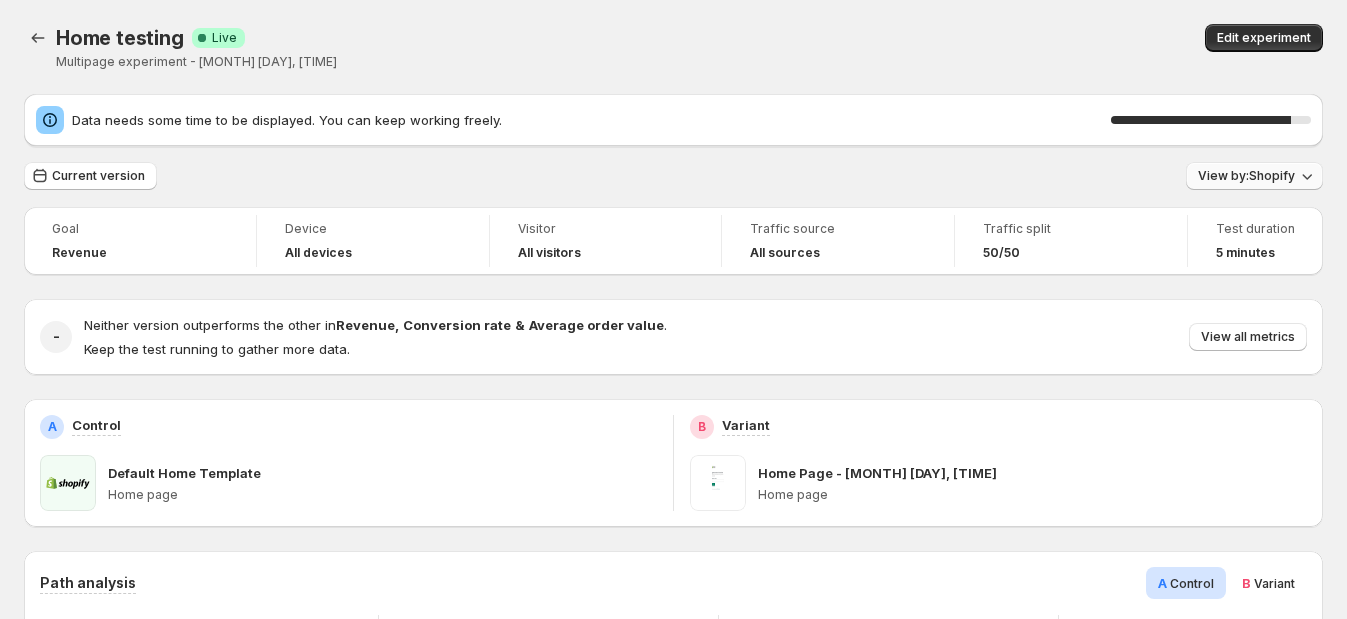 click on "View by:  Shopify" at bounding box center [1246, 176] 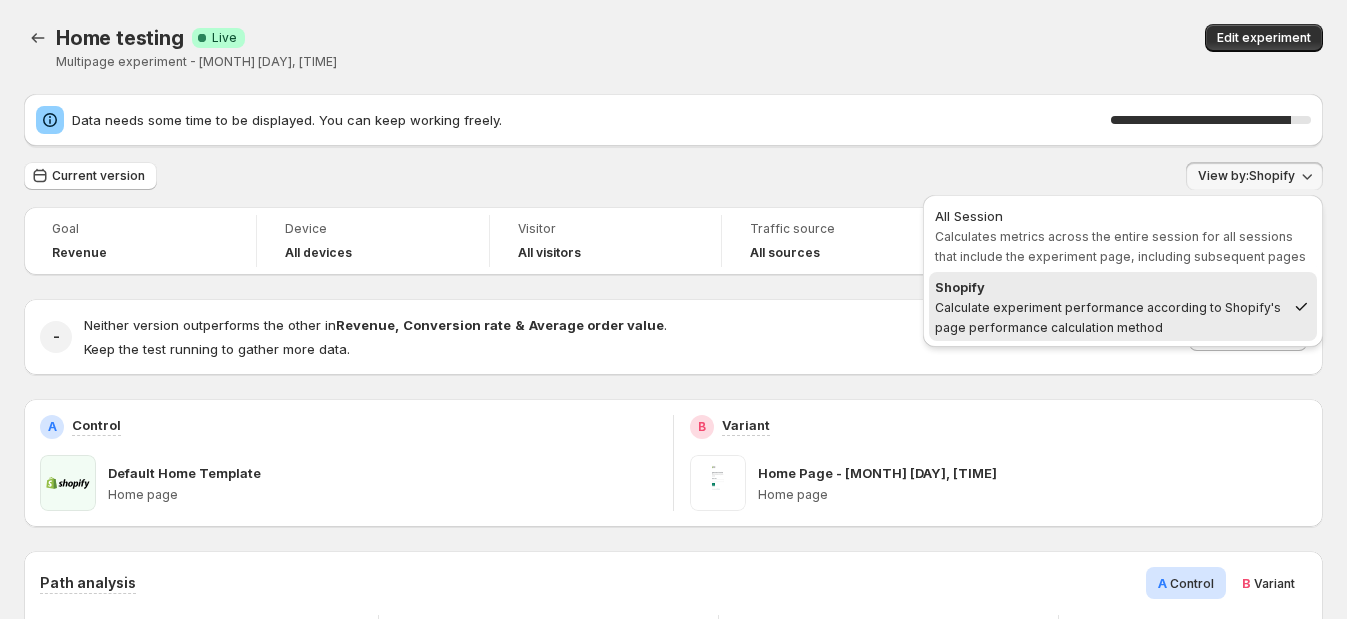 click on "All Session Calculates metrics across the entire session for all sessions that include the experiment page, including subsequent pages" at bounding box center (1123, 236) 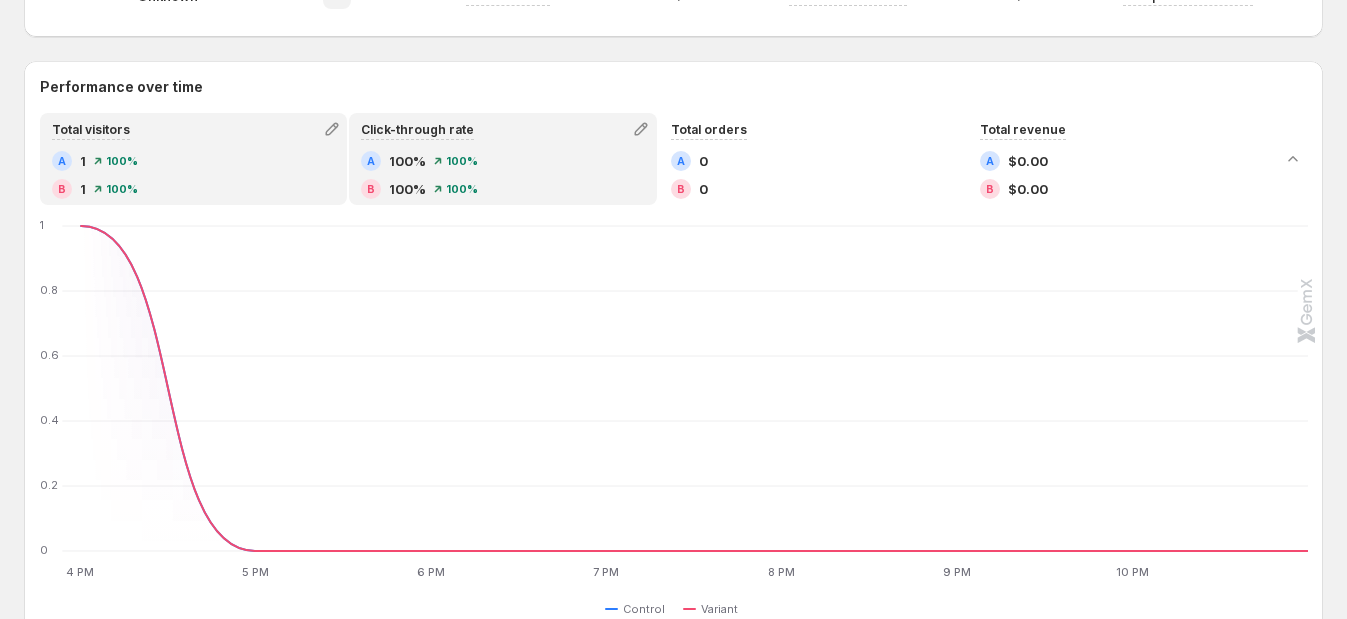 scroll, scrollTop: 999, scrollLeft: 0, axis: vertical 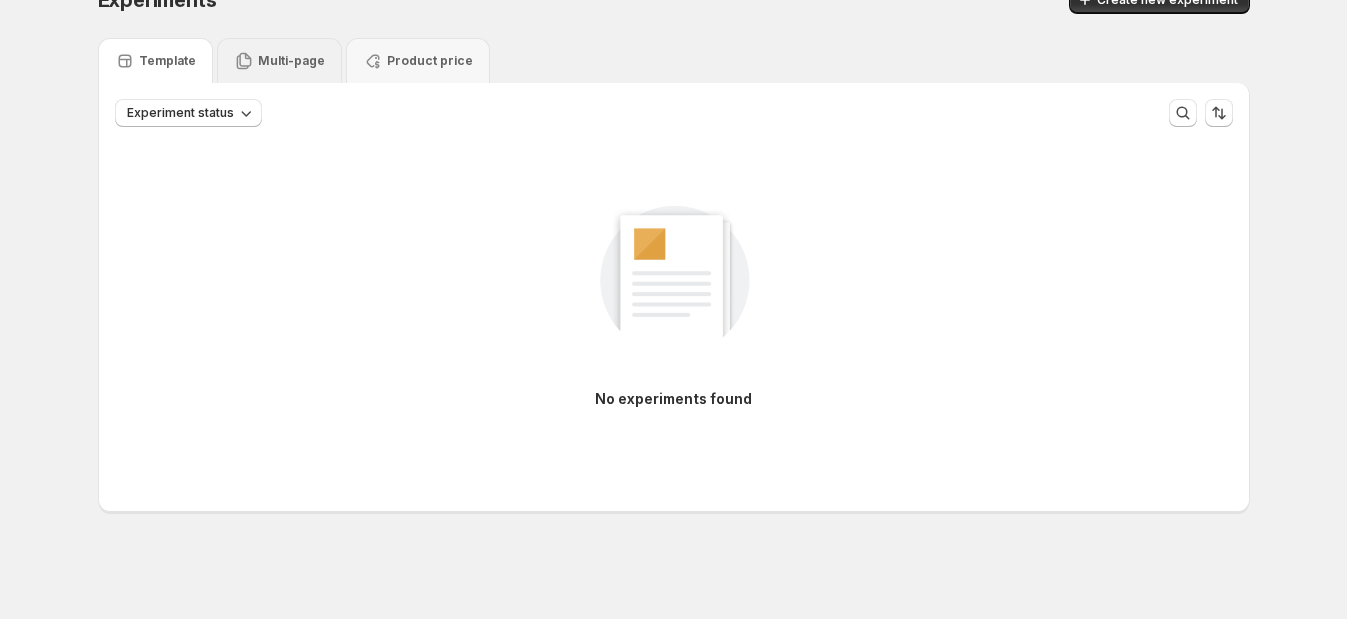 click on "Multi-page" at bounding box center (291, 61) 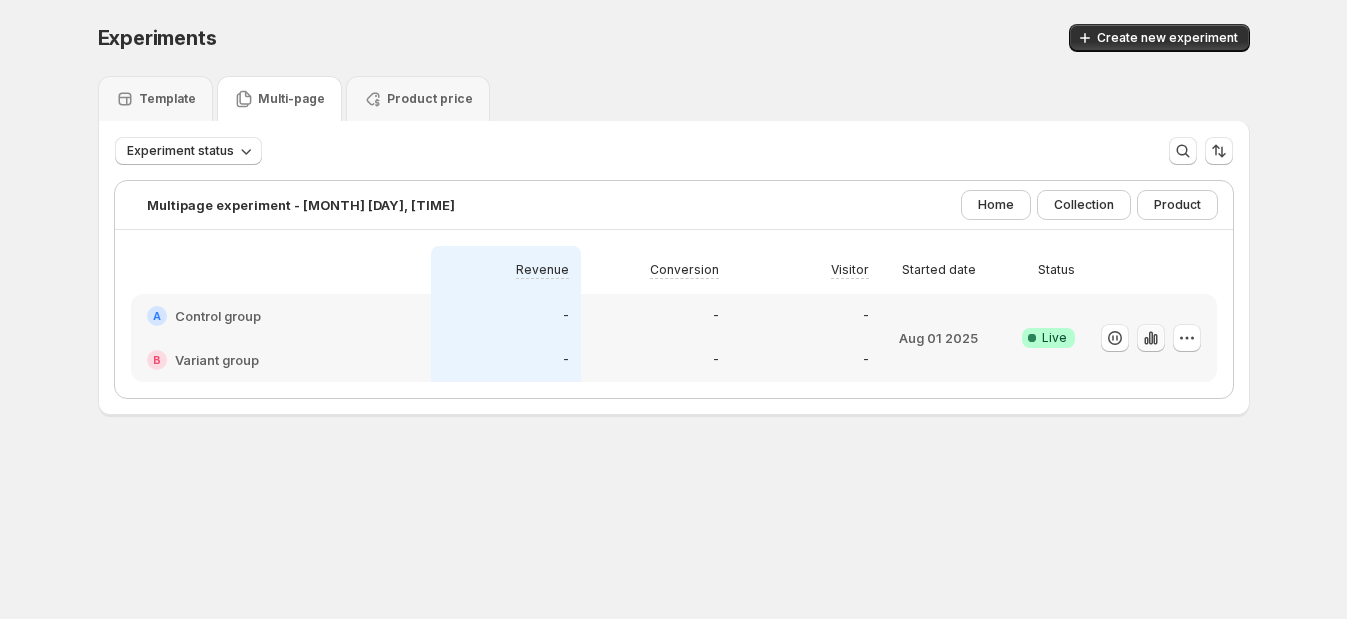 click 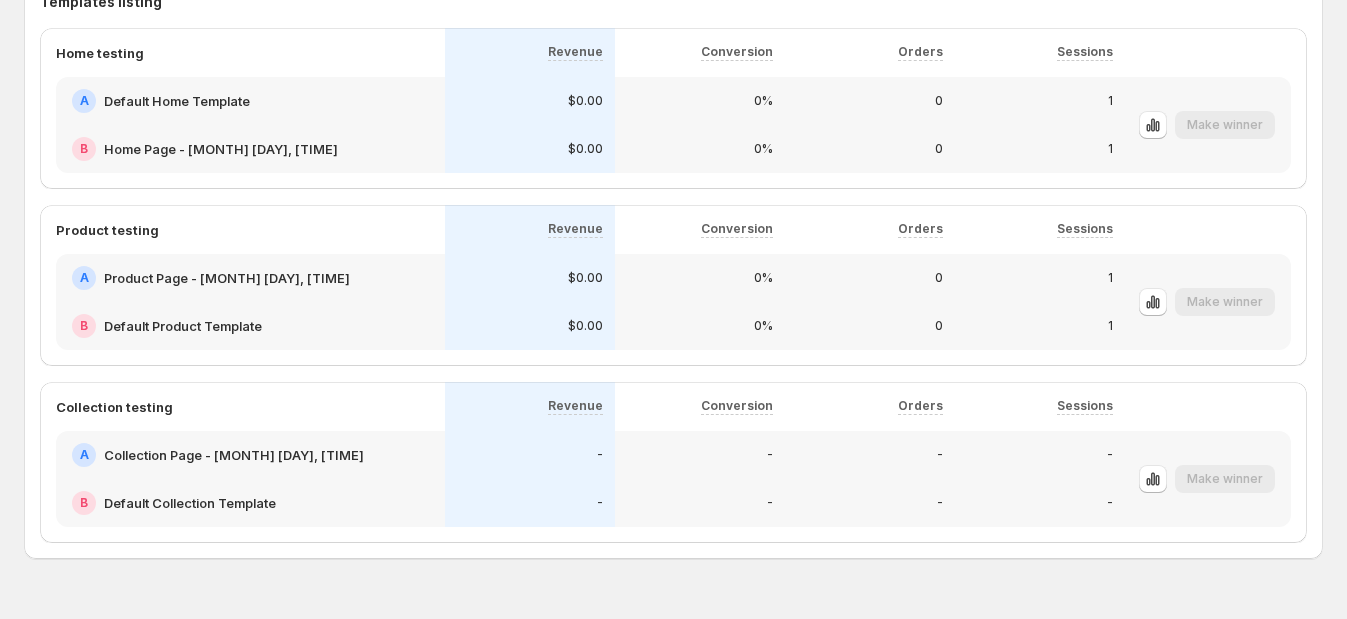 scroll, scrollTop: 969, scrollLeft: 0, axis: vertical 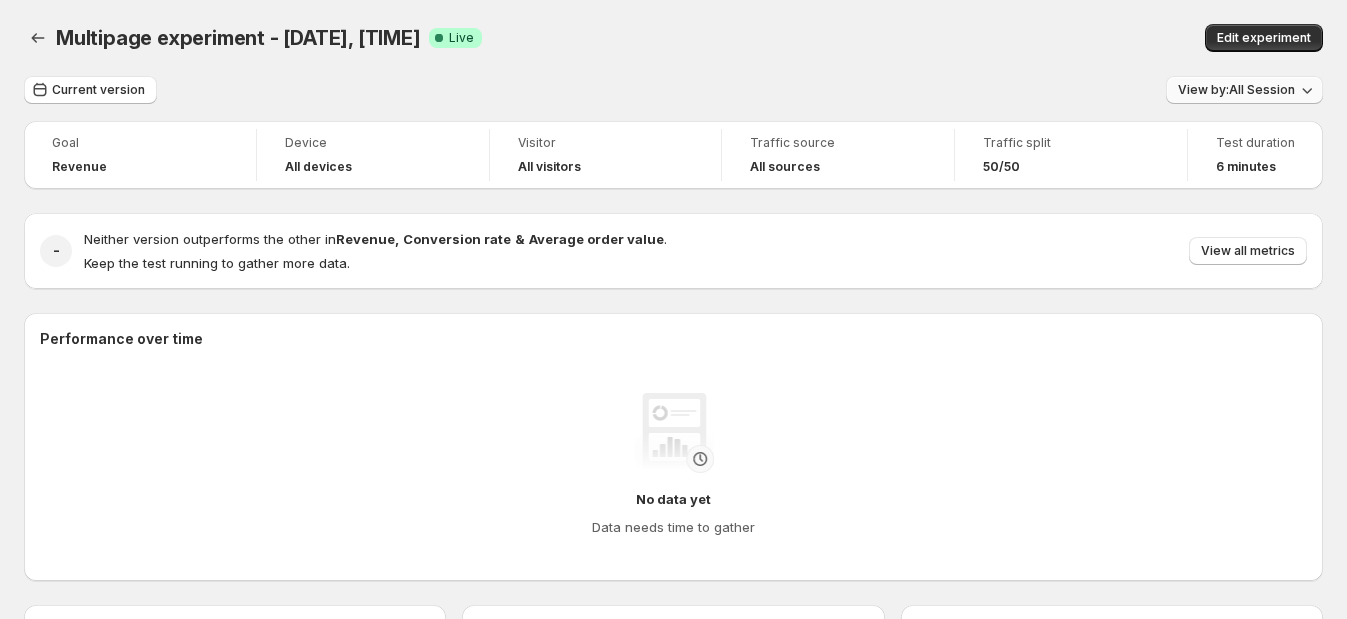 click on "View by:  All Session" at bounding box center [1236, 90] 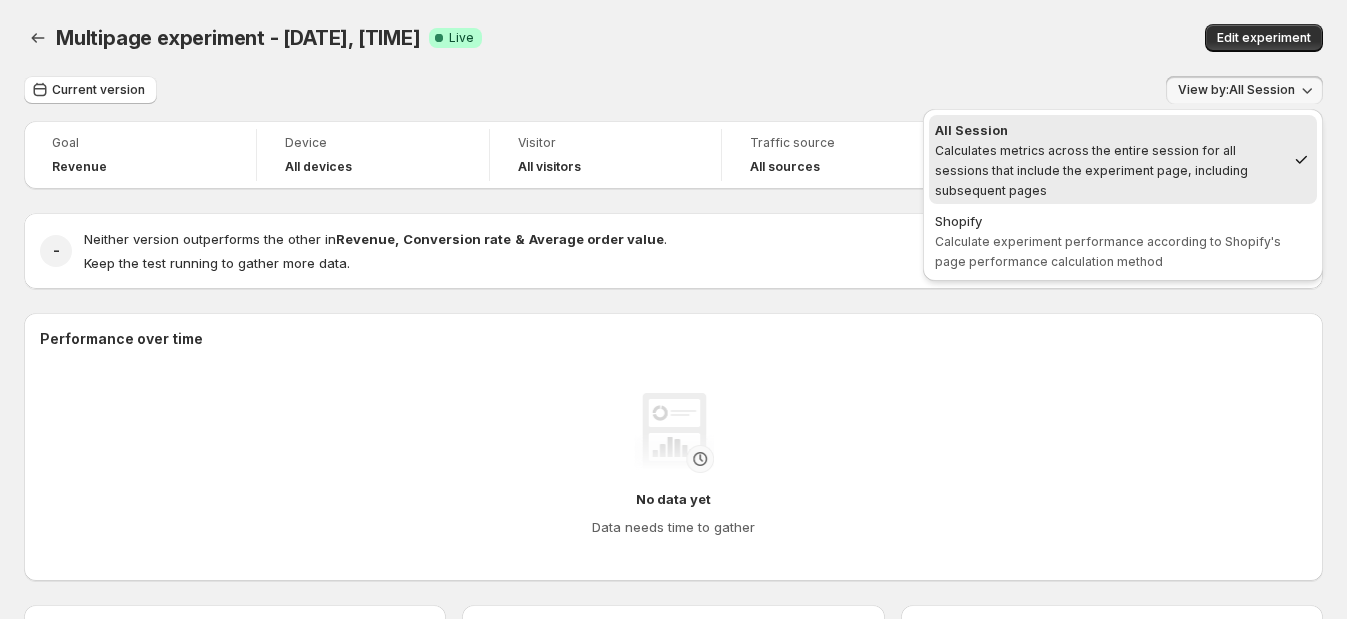 click on "All Session Calculates metrics across the entire session for all sessions that include the experiment page, including subsequent pages" at bounding box center (1110, 160) 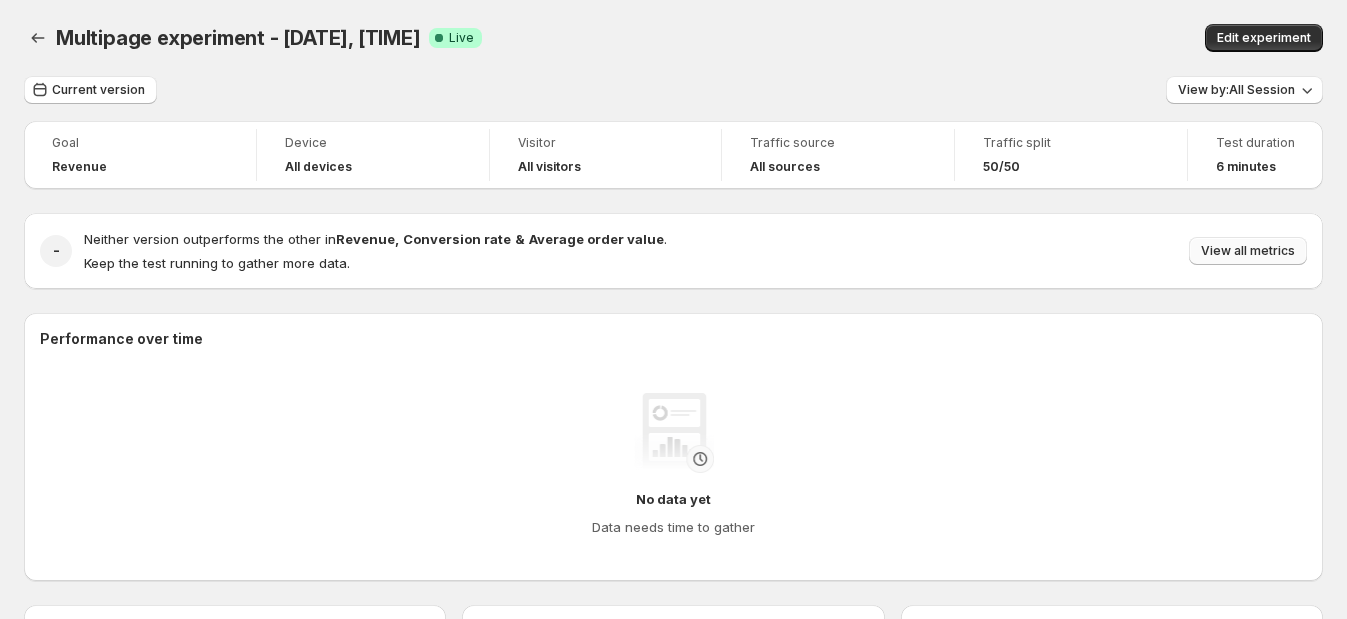 click on "View all metrics" at bounding box center (1248, 251) 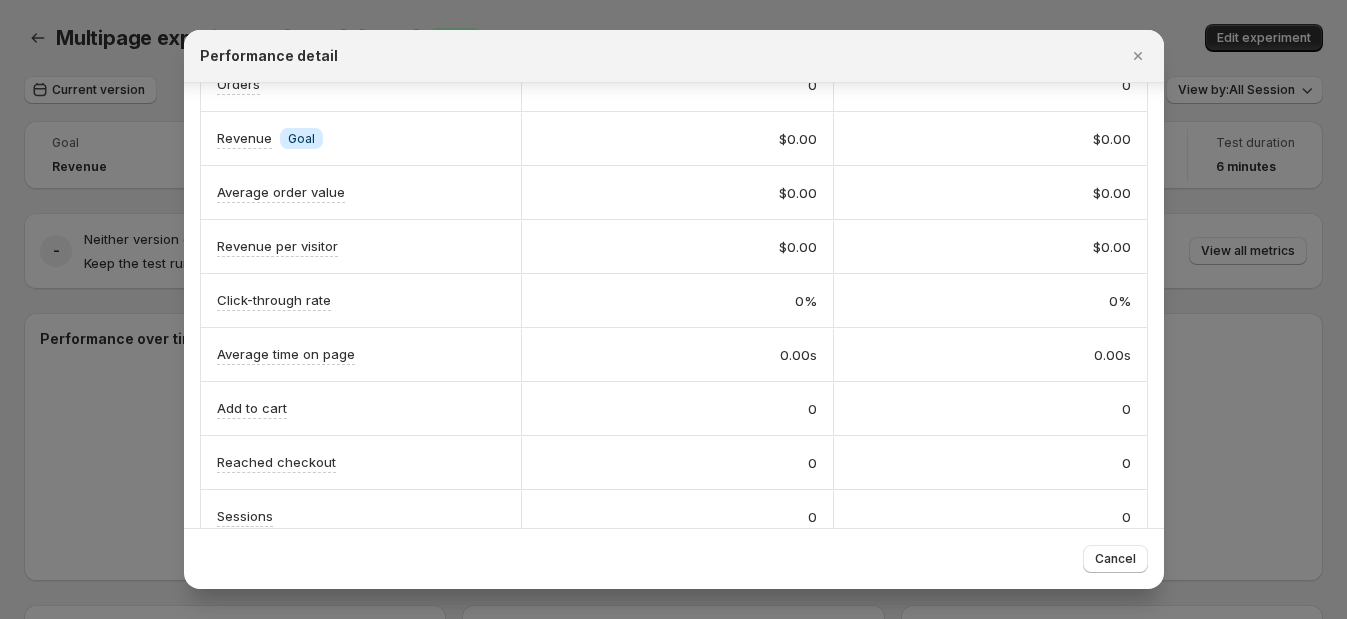 scroll, scrollTop: 283, scrollLeft: 0, axis: vertical 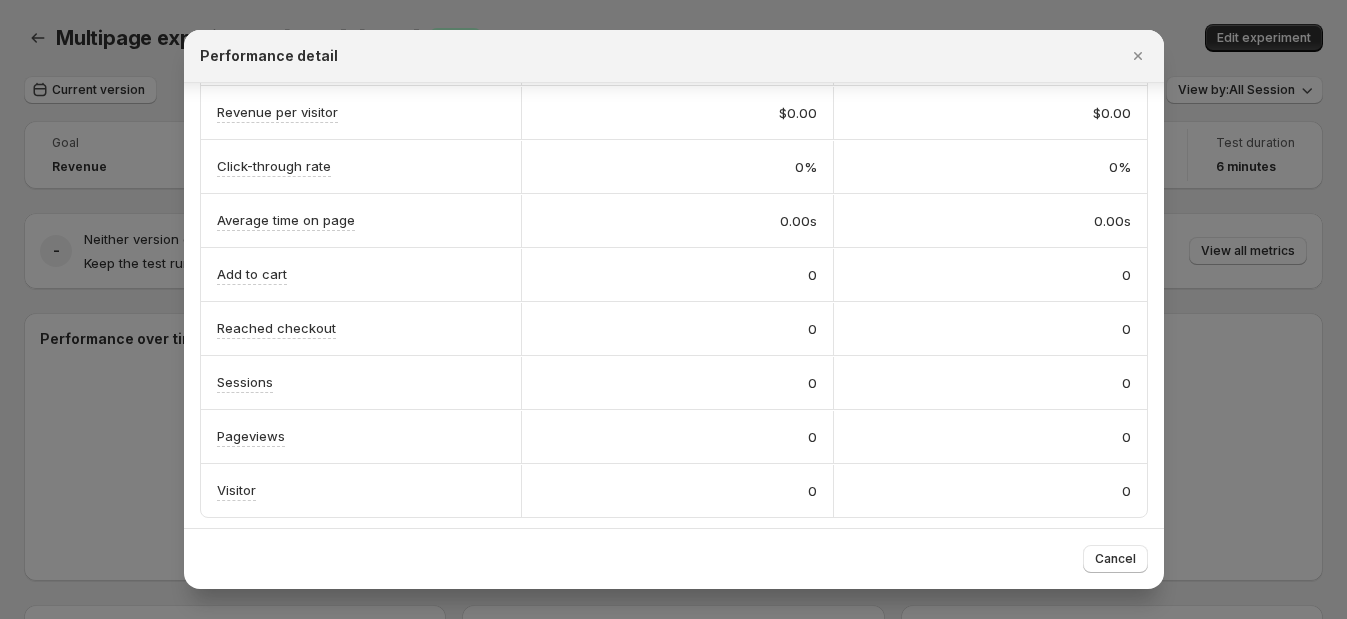 click at bounding box center (673, 309) 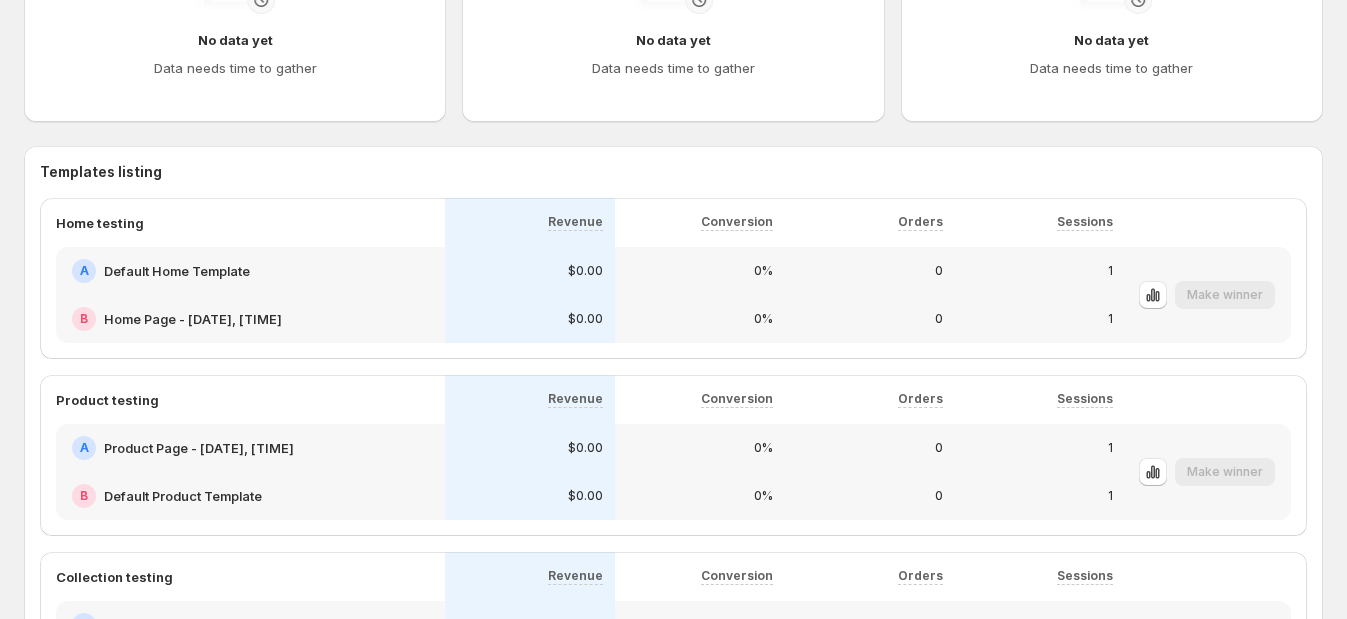 scroll, scrollTop: 874, scrollLeft: 0, axis: vertical 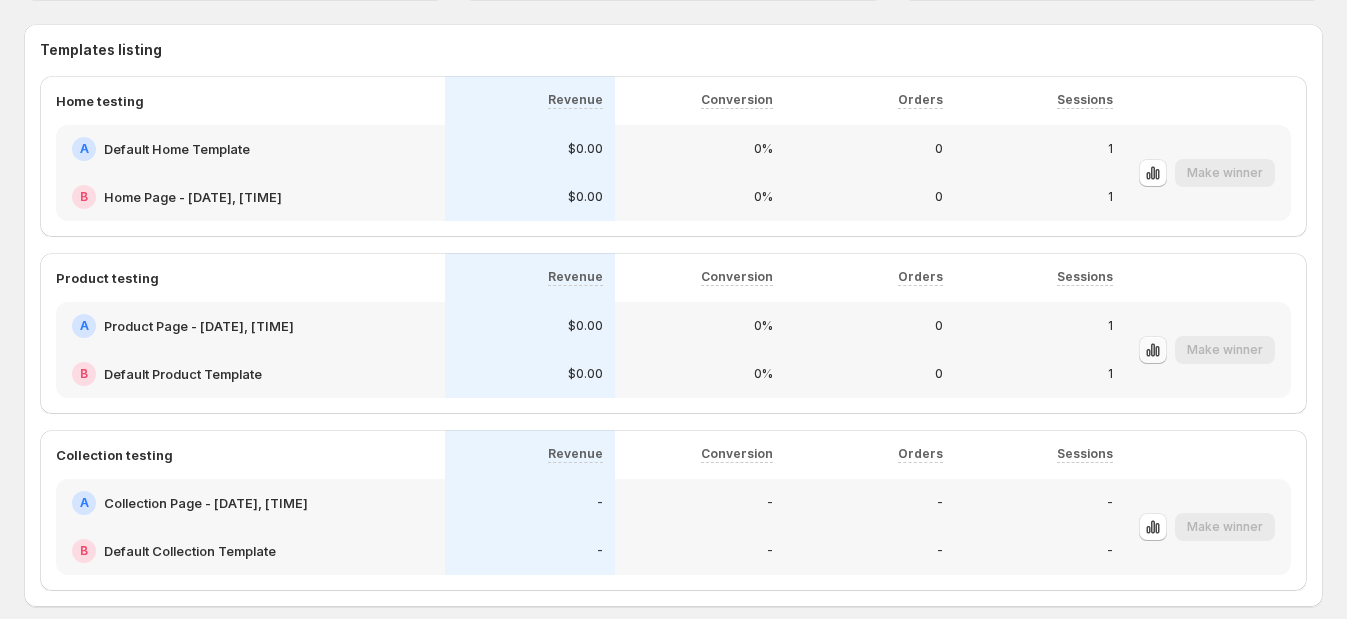 click 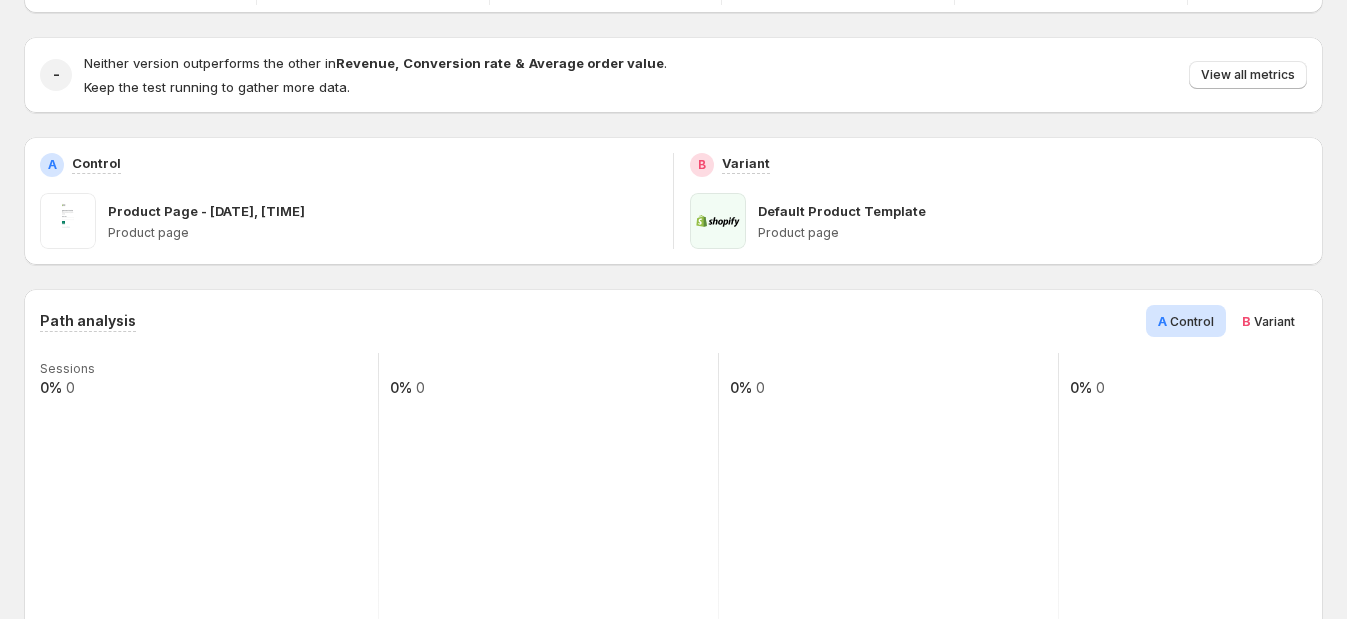 scroll, scrollTop: 315, scrollLeft: 0, axis: vertical 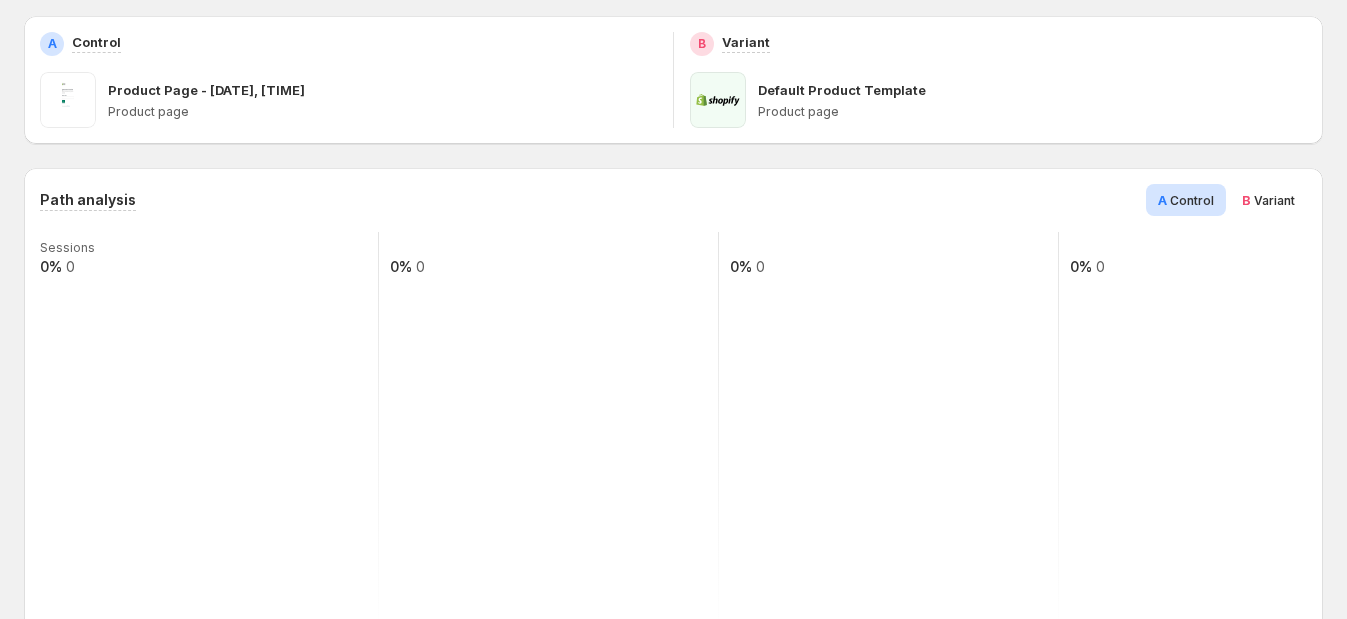 drag, startPoint x: 803, startPoint y: 406, endPoint x: 1031, endPoint y: 395, distance: 228.2652 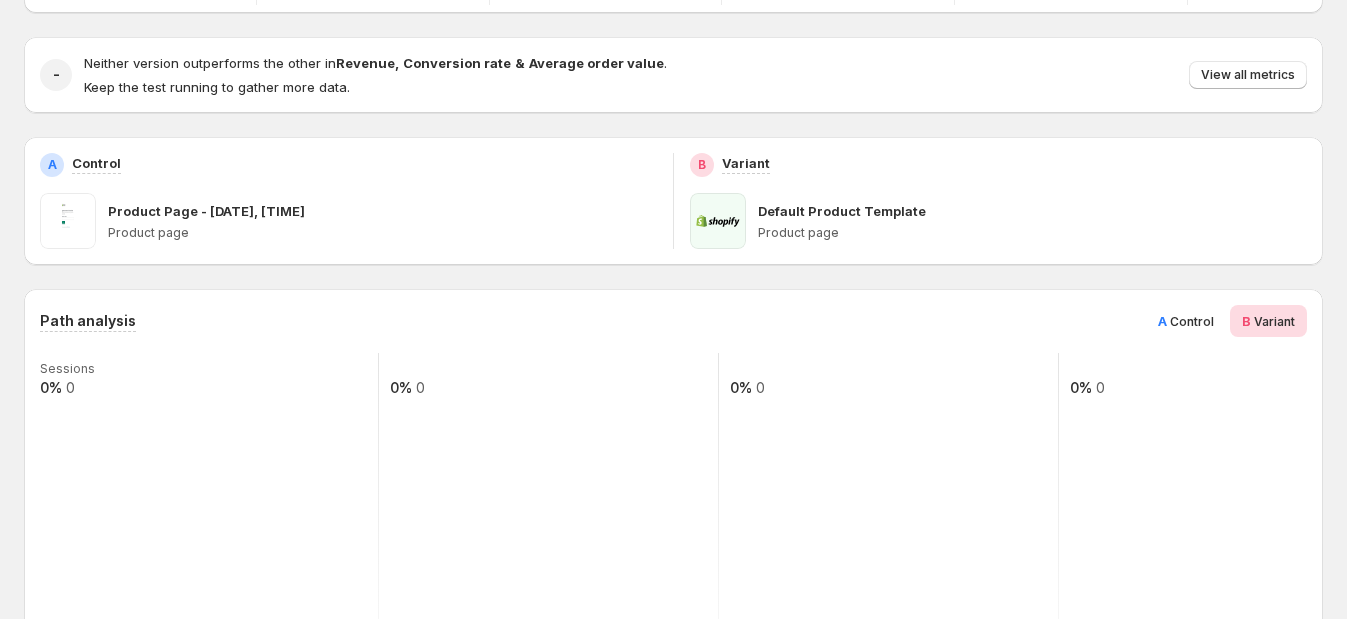 scroll, scrollTop: 190, scrollLeft: 0, axis: vertical 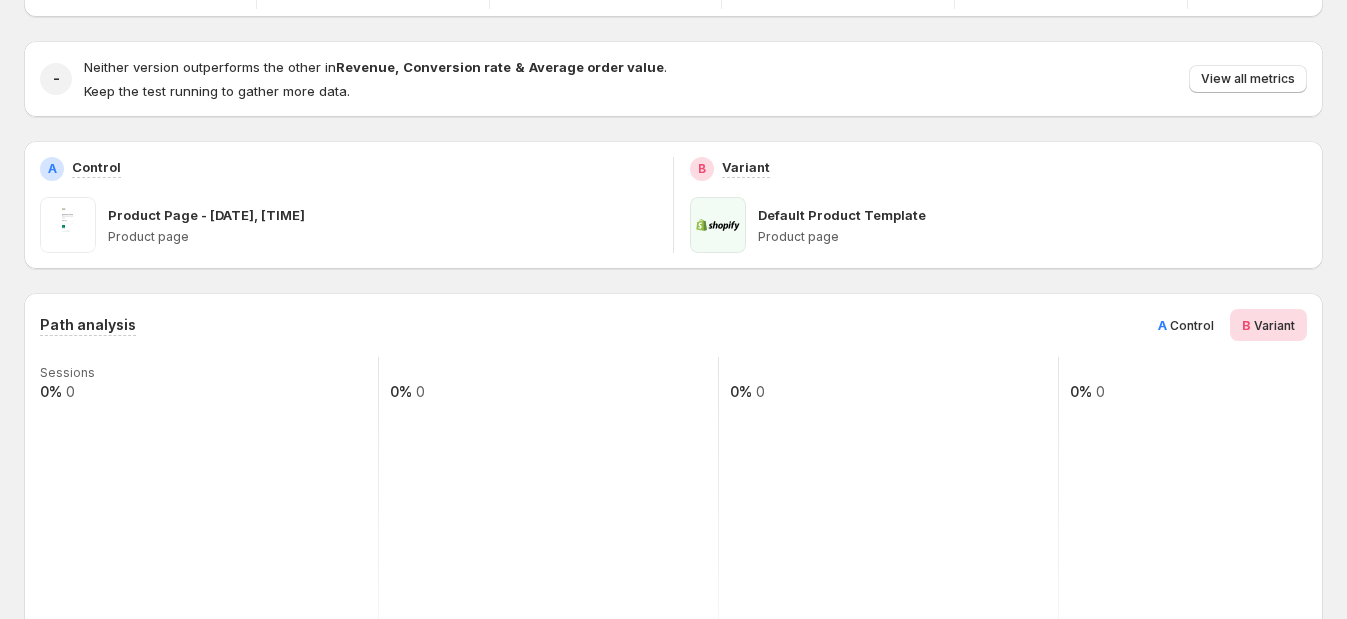 click on "Path analysis A   Control B   Variant Sessions 0% 0   0% 0   0% 0   0% 0   Unknown Added to cart Reached checkout Completed checkout" at bounding box center [673, 557] 